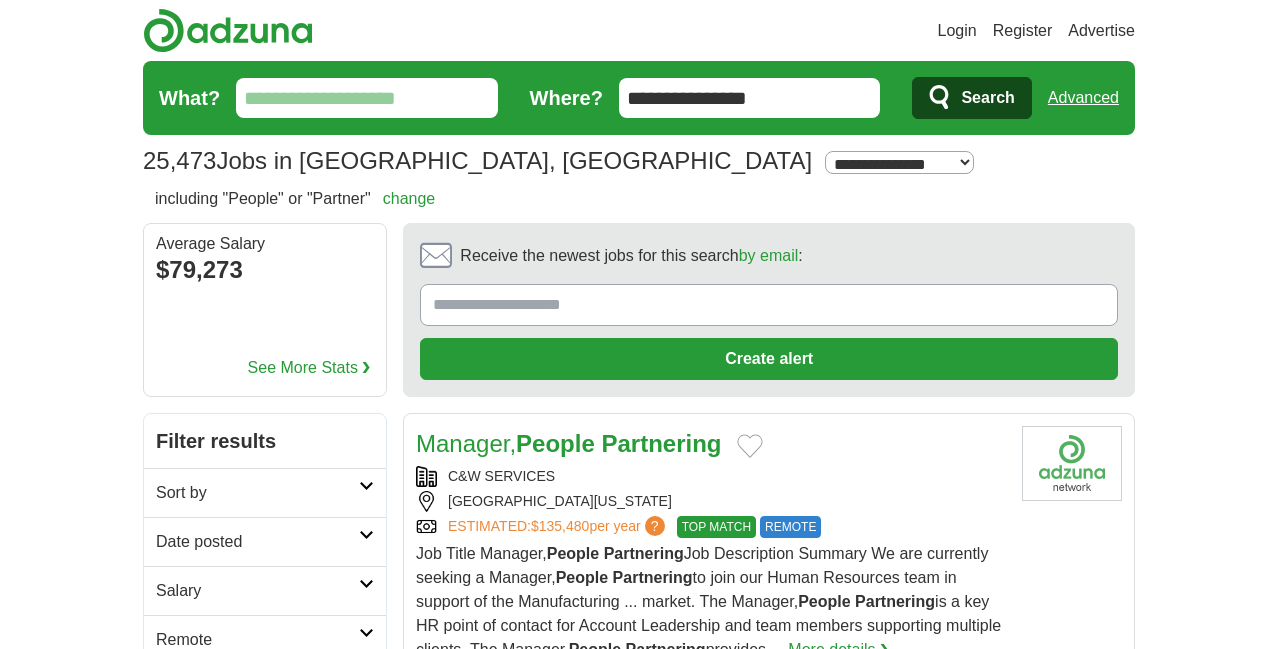 scroll, scrollTop: 0, scrollLeft: 0, axis: both 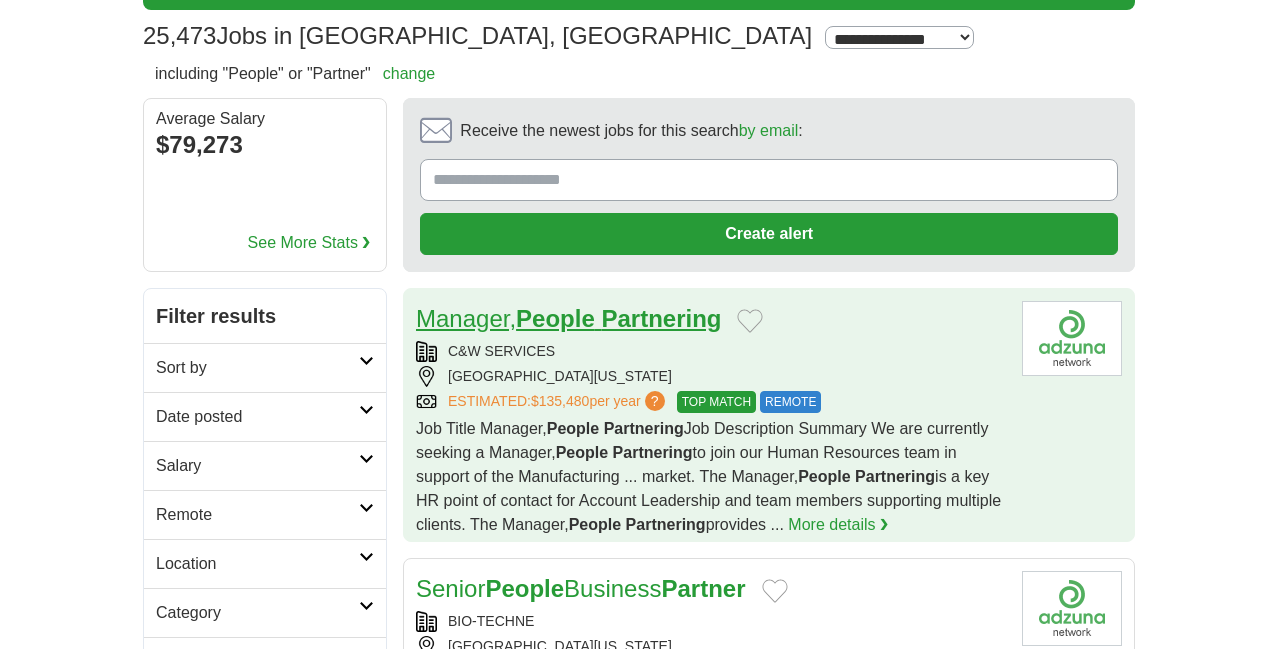 click on "Partnering" at bounding box center [661, 318] 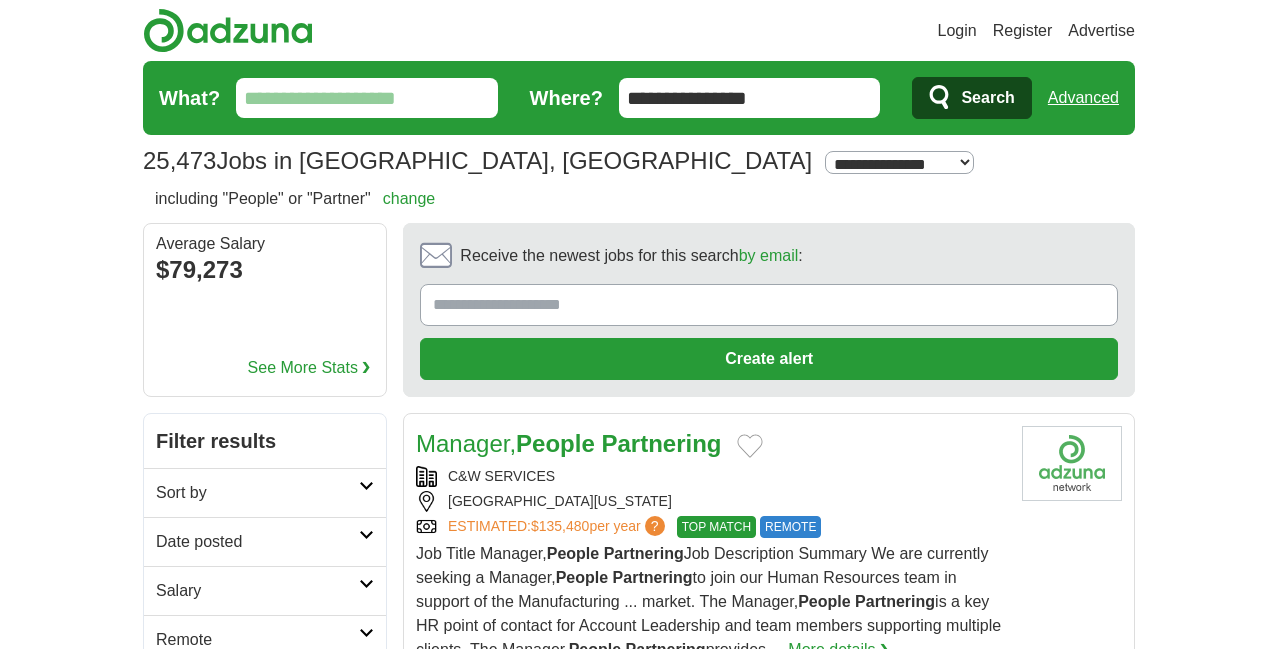 scroll, scrollTop: 0, scrollLeft: 0, axis: both 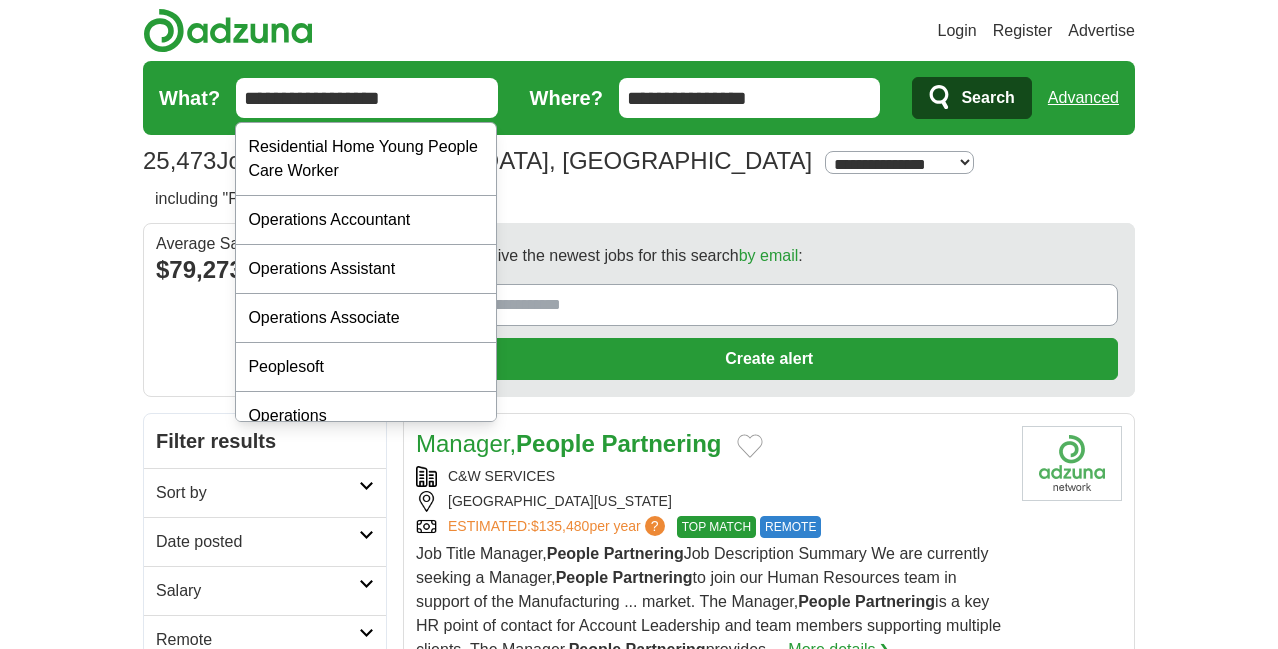 type on "**********" 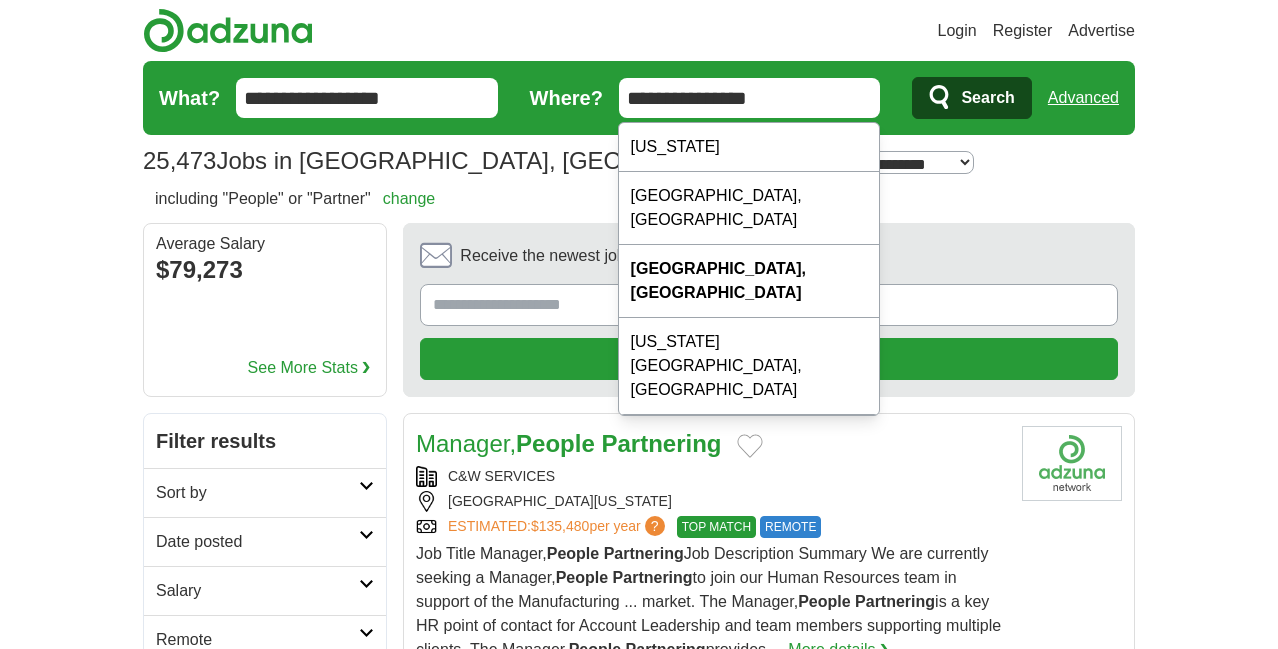 drag, startPoint x: 785, startPoint y: 92, endPoint x: 635, endPoint y: 83, distance: 150.26976 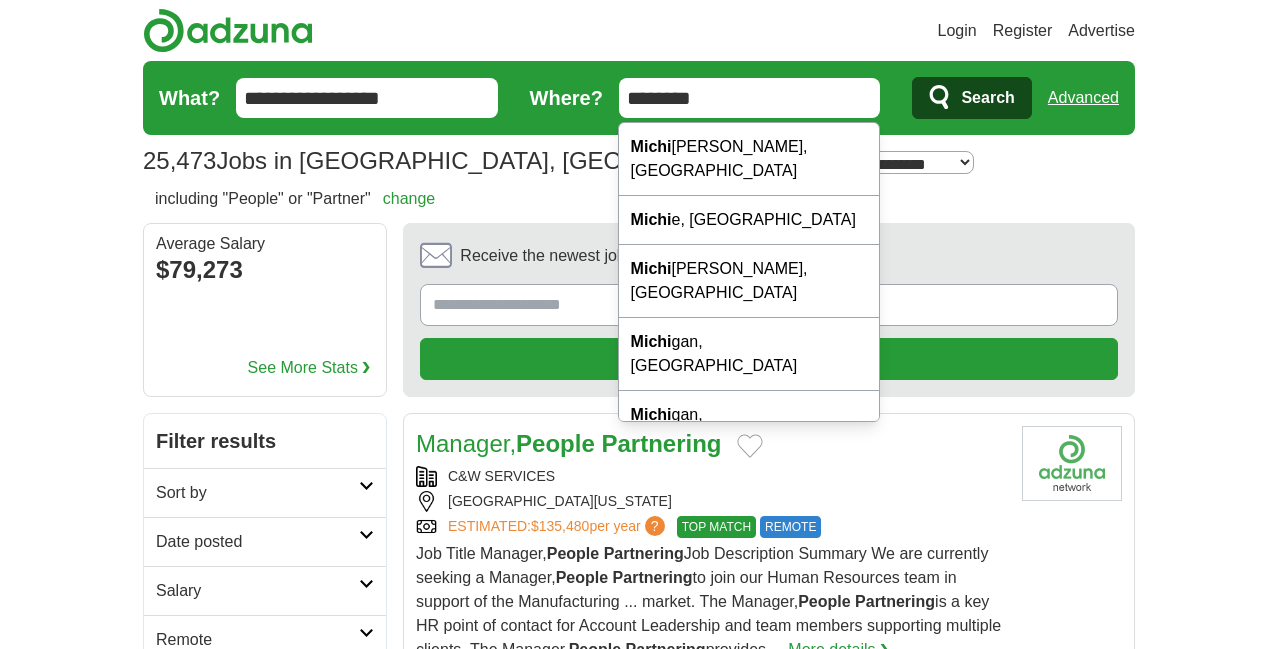 type on "********" 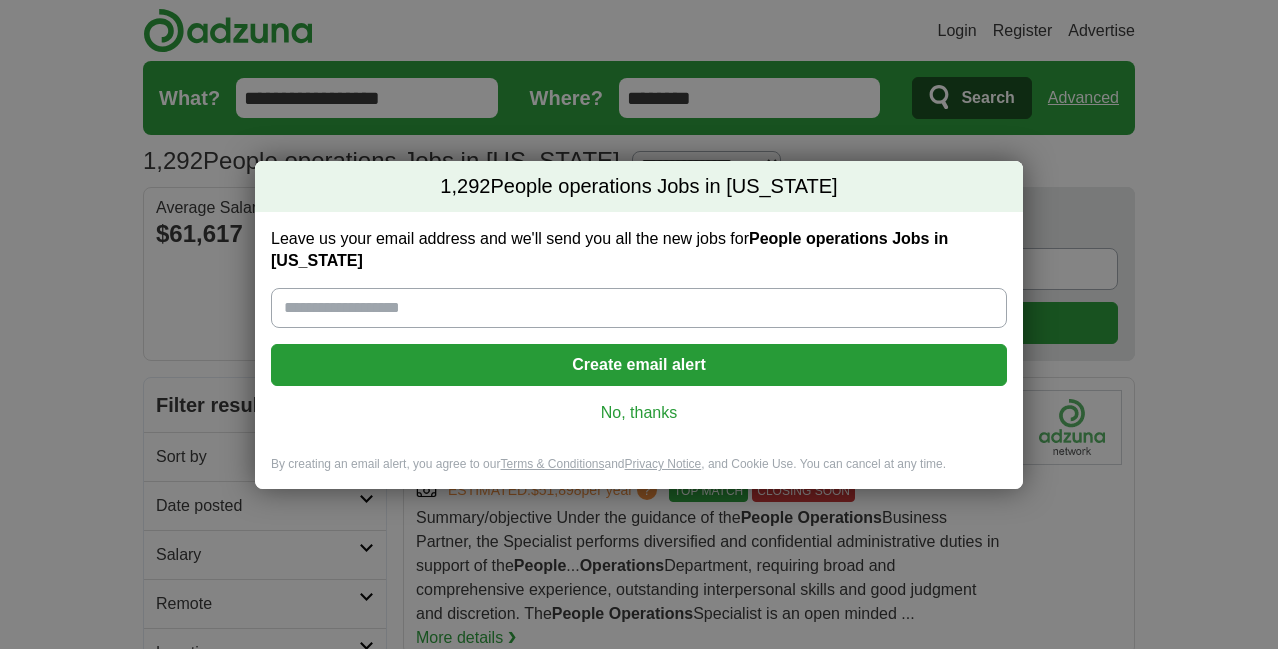 scroll, scrollTop: 0, scrollLeft: 0, axis: both 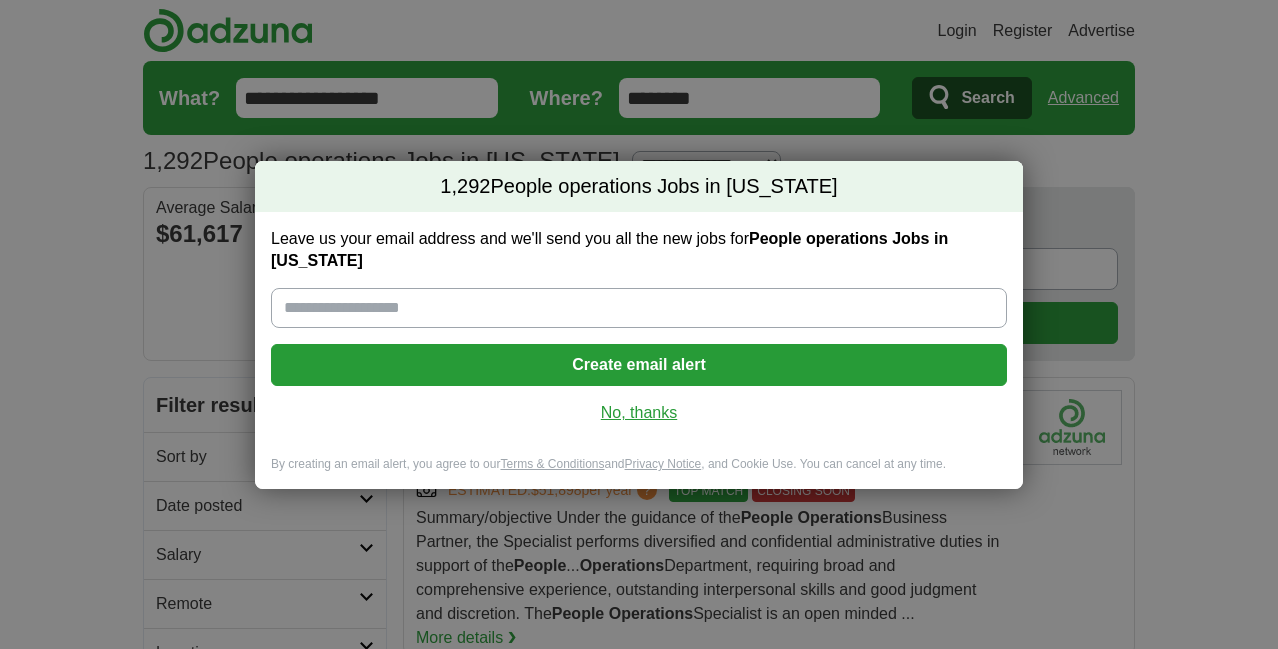 click on "No, thanks" at bounding box center [639, 413] 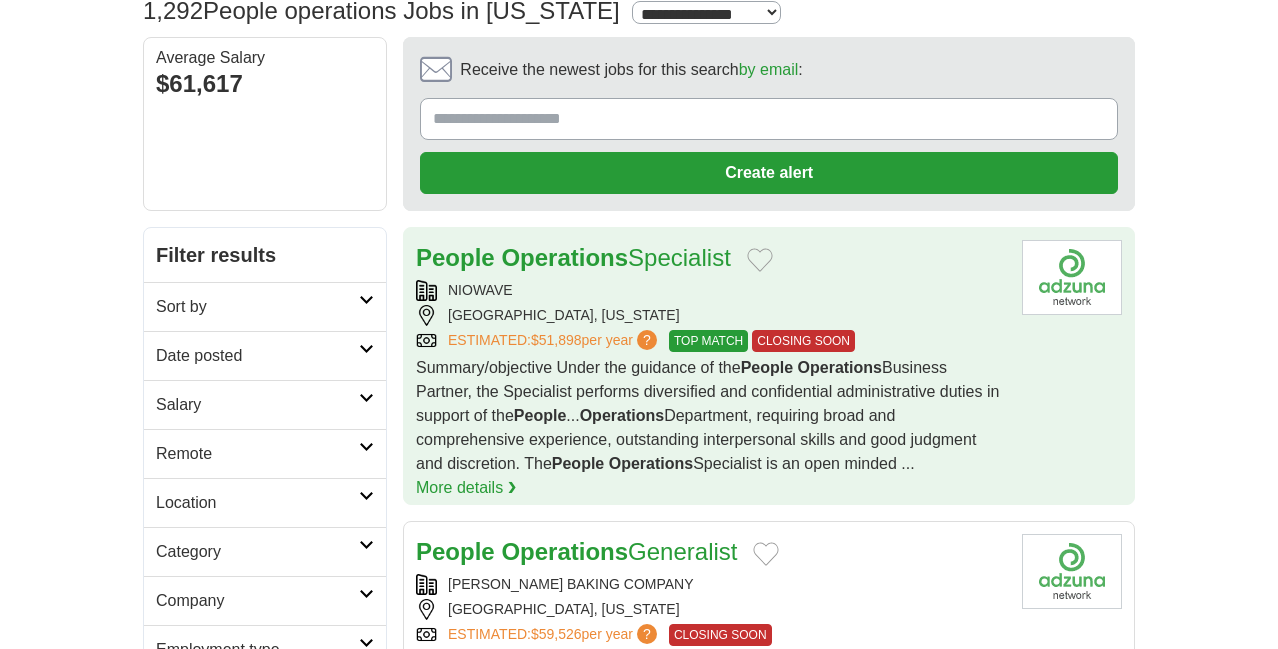 scroll, scrollTop: 147, scrollLeft: 0, axis: vertical 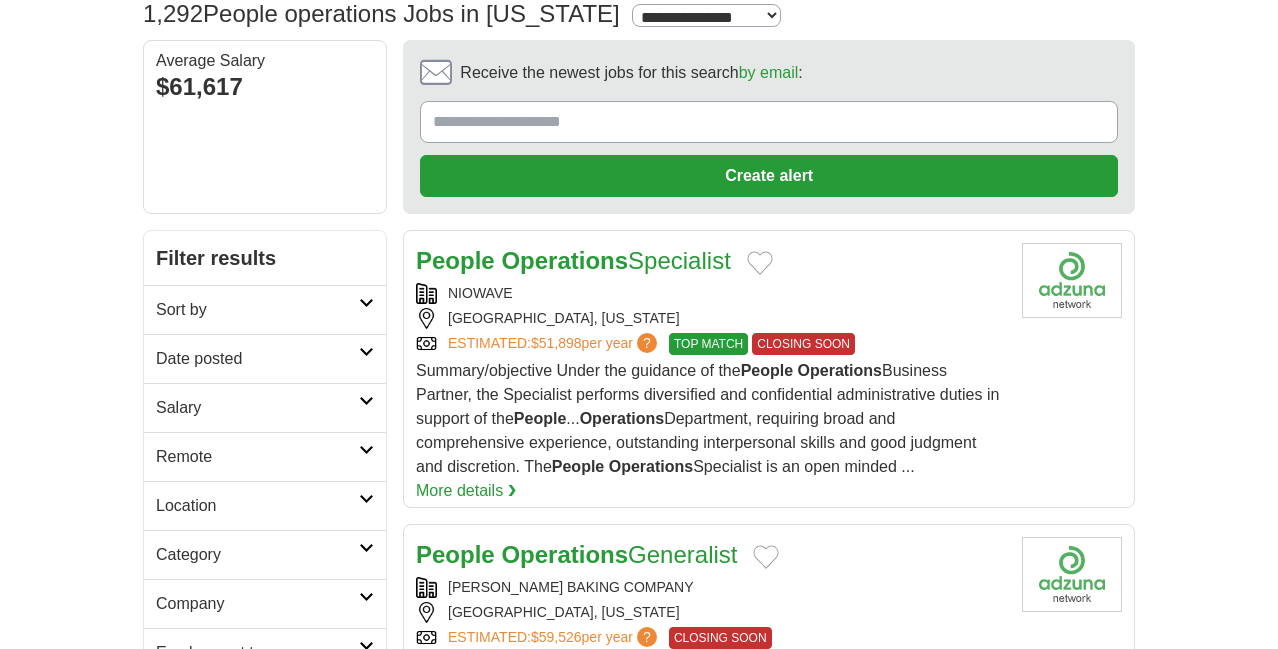 click at bounding box center (366, 450) 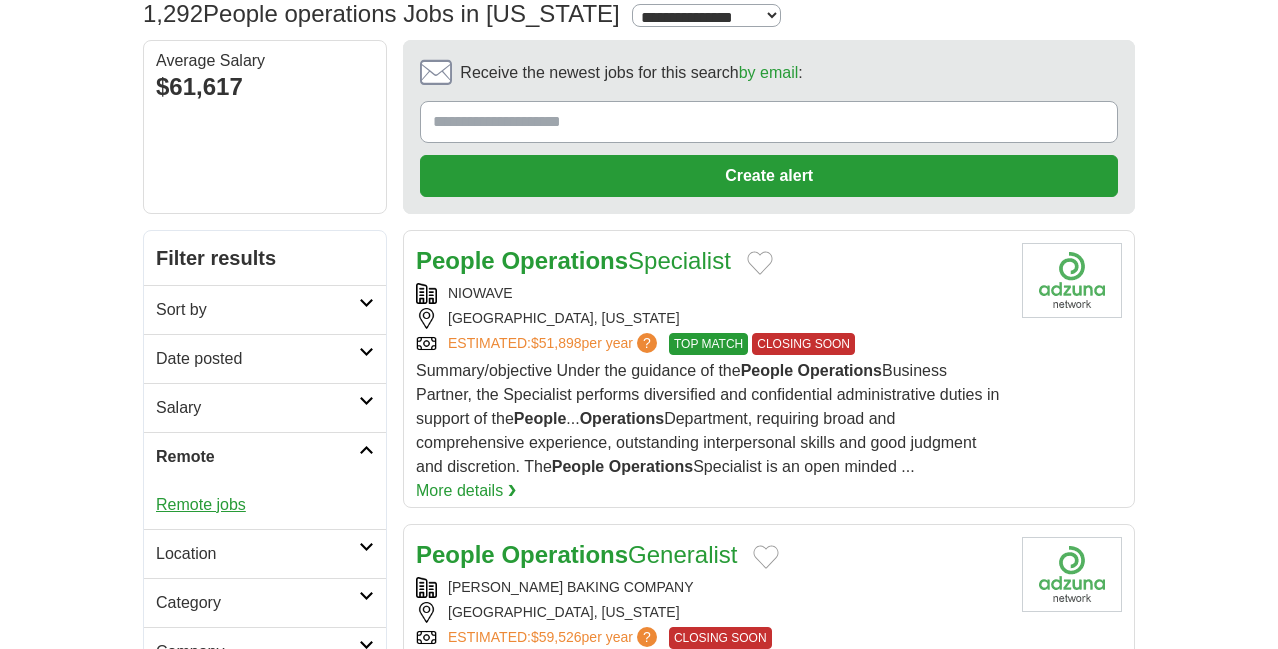 click on "Remote jobs" at bounding box center [201, 504] 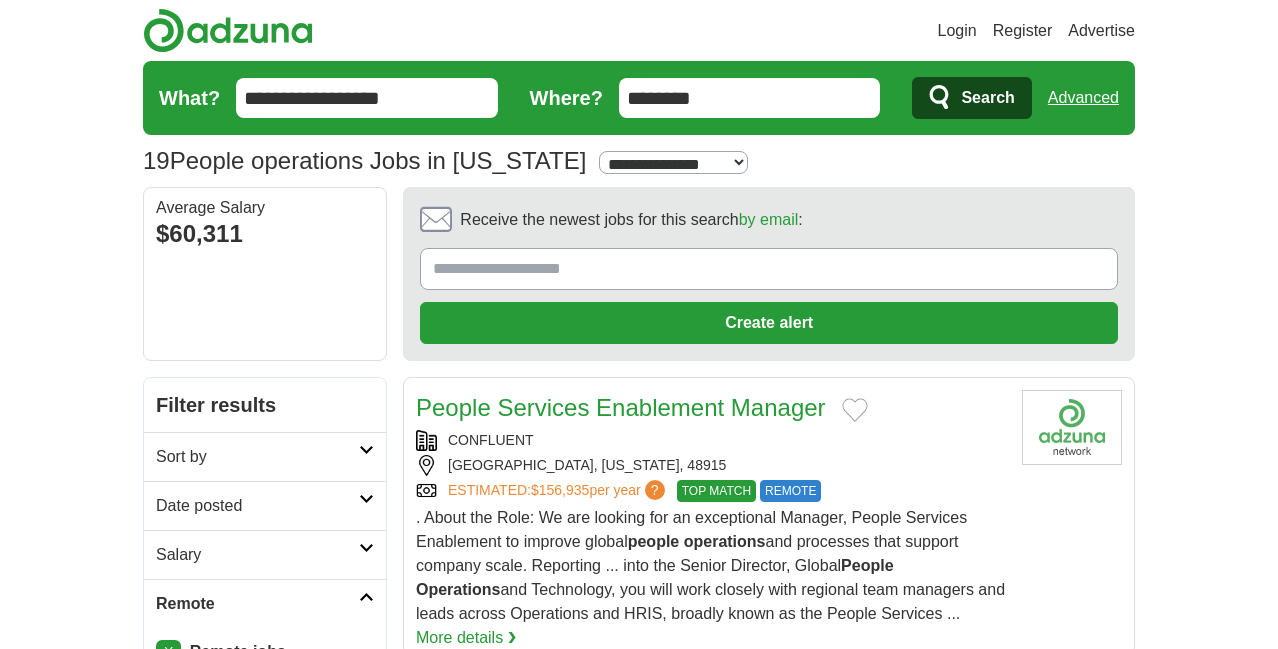 scroll, scrollTop: 0, scrollLeft: 0, axis: both 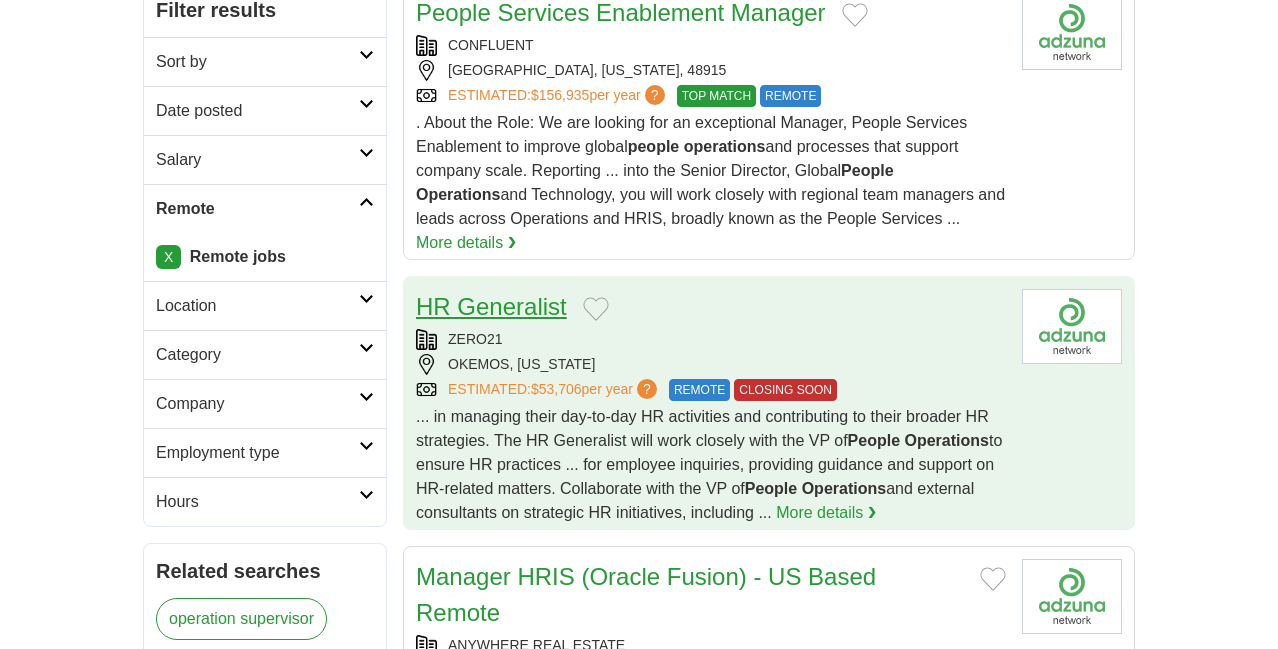 click on "HR Generalist" at bounding box center [491, 306] 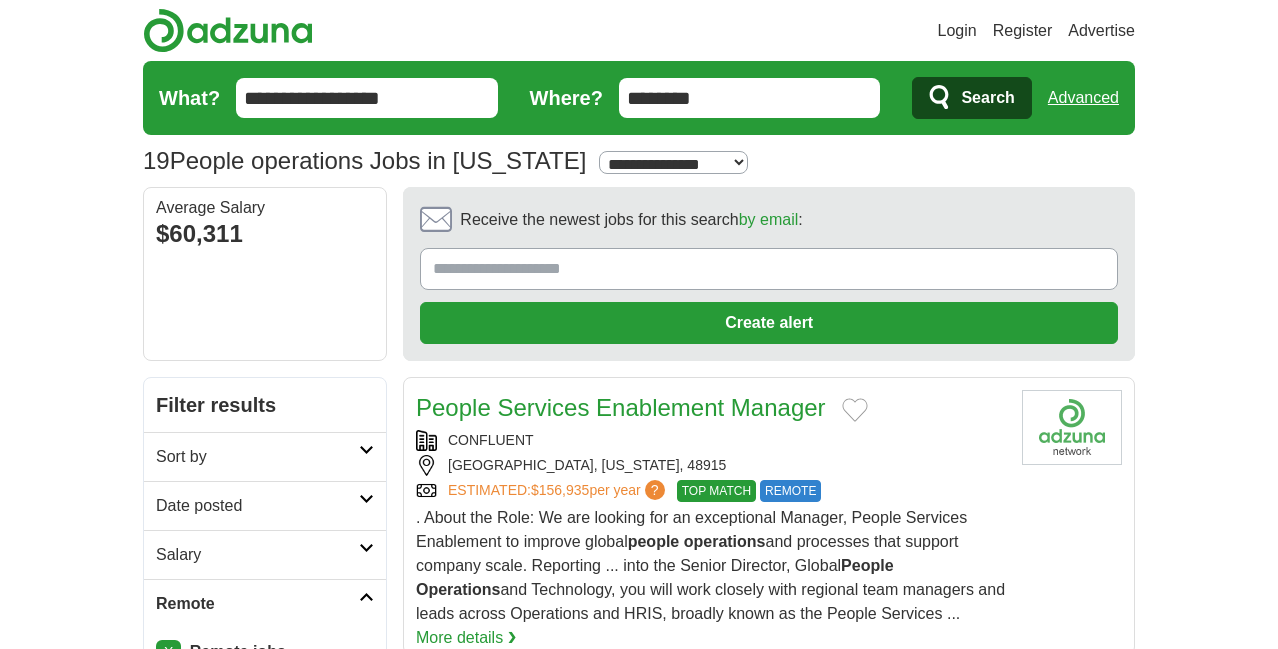 scroll, scrollTop: 0, scrollLeft: 0, axis: both 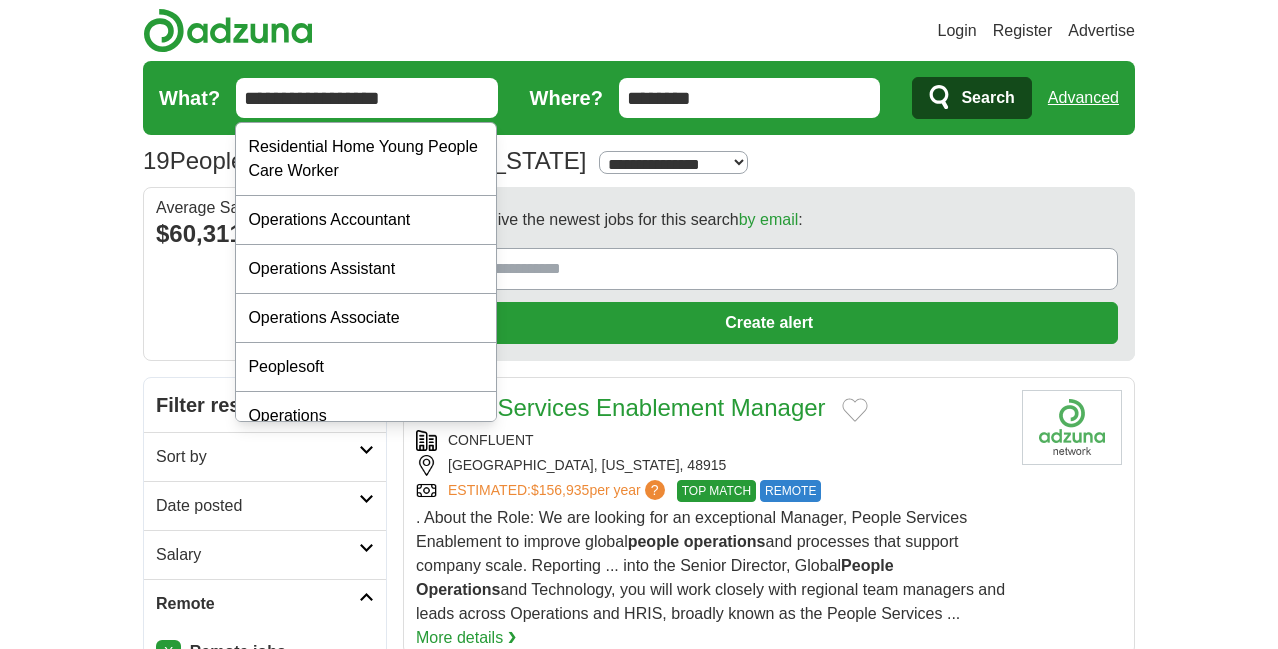 drag, startPoint x: 444, startPoint y: 93, endPoint x: 18, endPoint y: 108, distance: 426.264 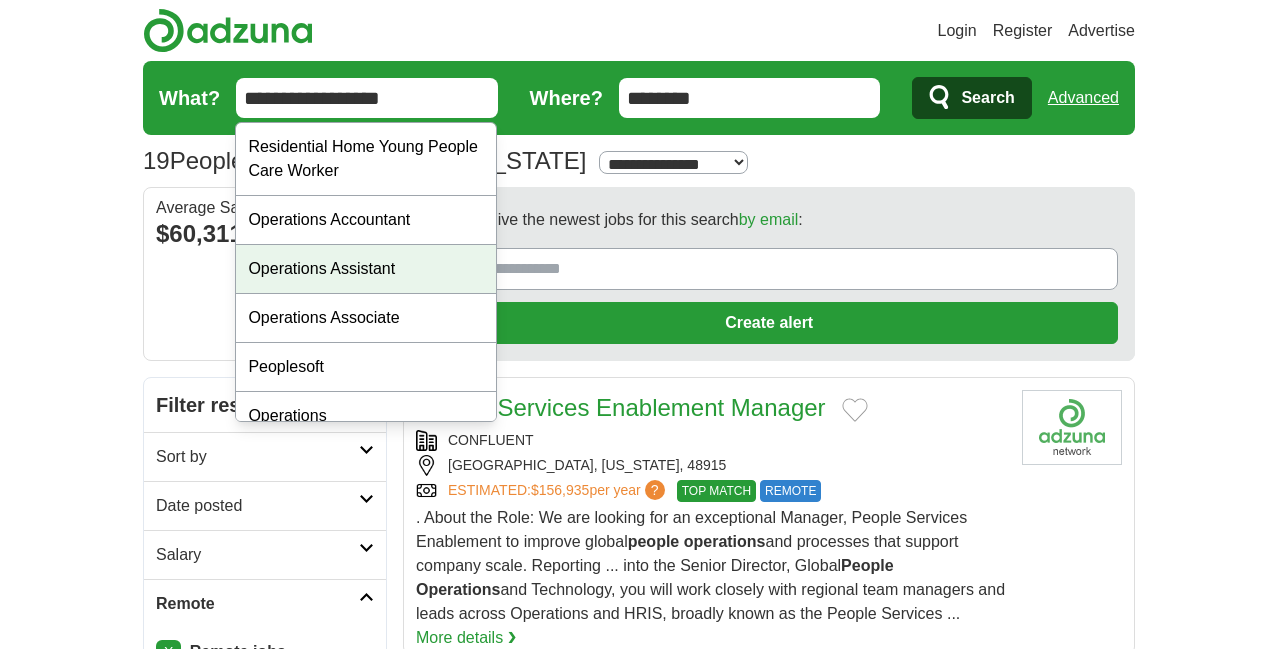 click on "Login
Register
Advertise
19
People operations Jobs in Michigan
Salary
Salary
Select a salary range
Salary from
from $10,000
from $20,000
from $40,000
from $60,000
from $80,000
from $100,000
per year
X" at bounding box center (639, 2285) 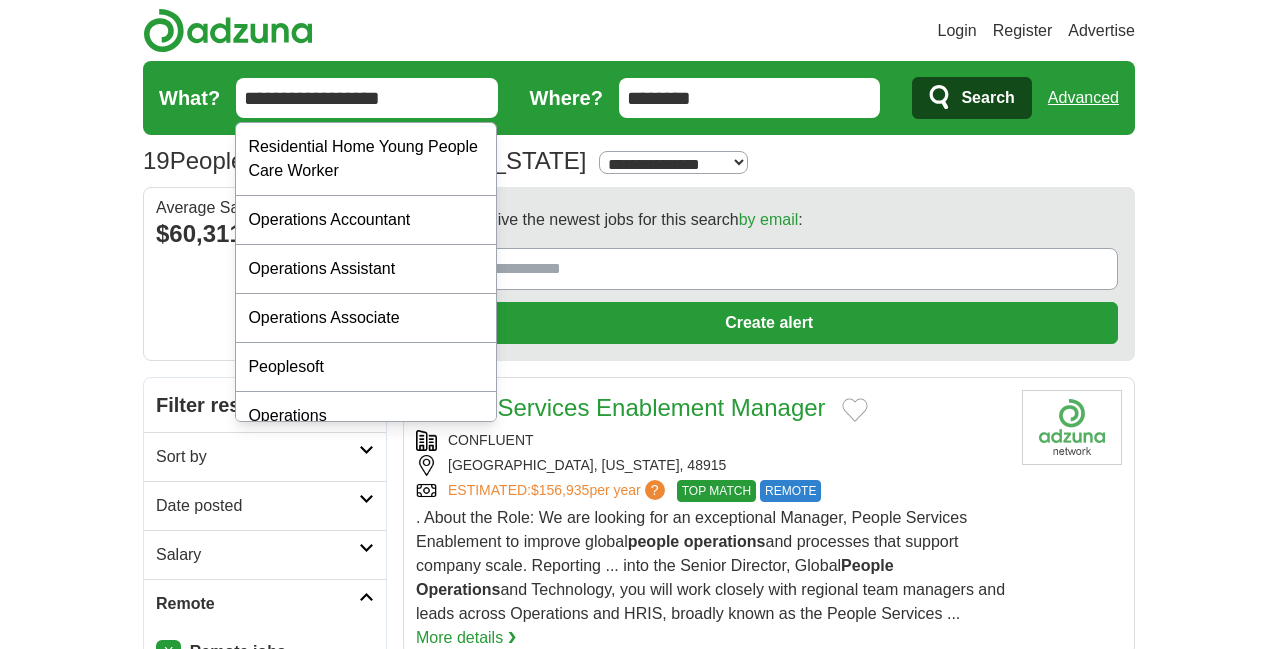 click on "**********" at bounding box center (367, 98) 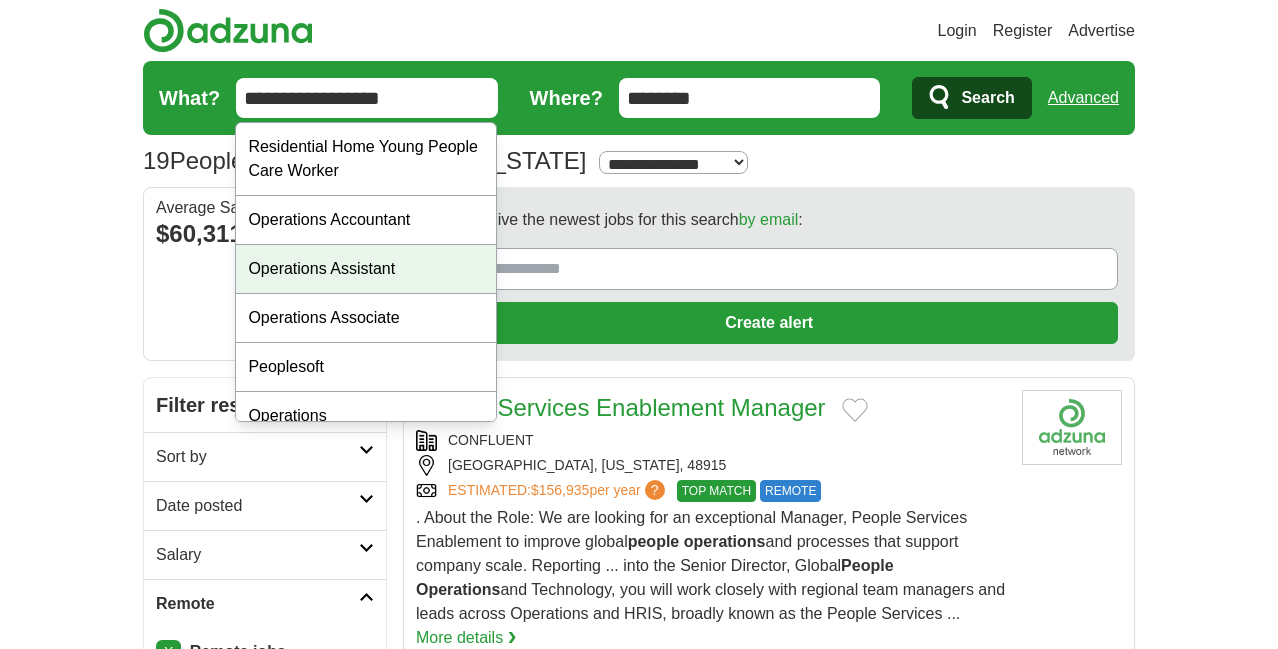 click on "Login
Register
Advertise
19
People operations Jobs in Michigan
Salary
Salary
Select a salary range
Salary from
from $10,000
from $20,000
from $40,000
from $60,000
from $80,000
from $100,000
per year
X" at bounding box center (639, 2285) 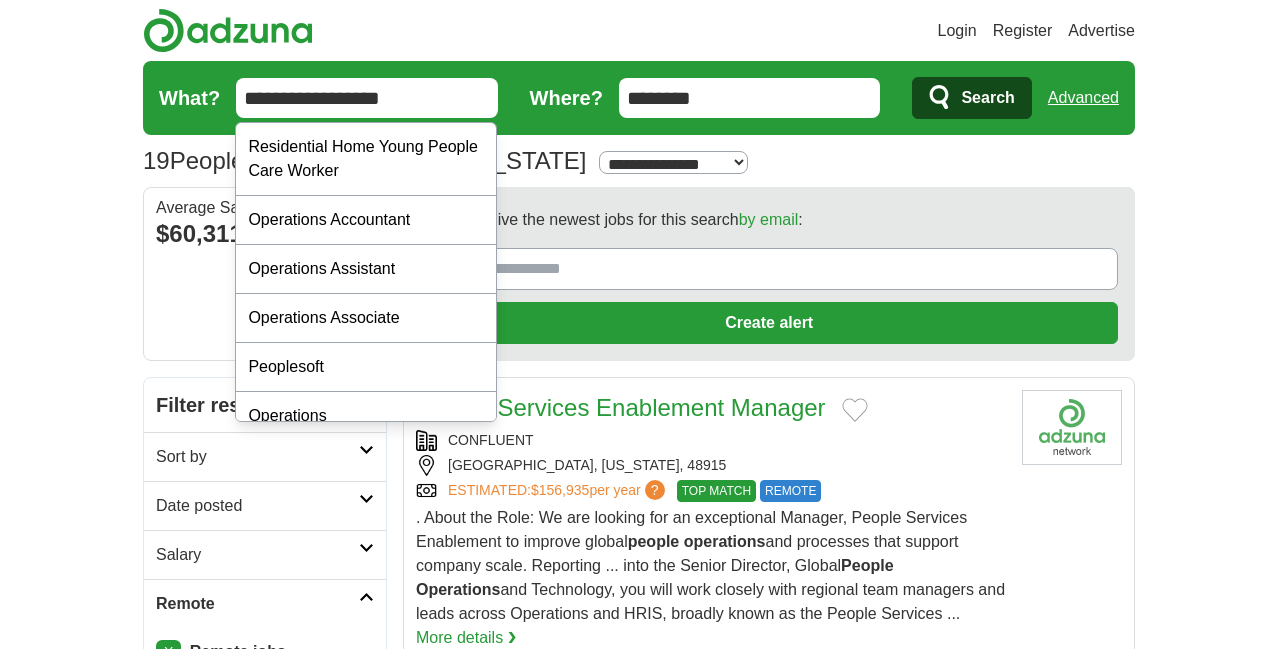 drag, startPoint x: 440, startPoint y: 101, endPoint x: 25, endPoint y: 121, distance: 415.48166 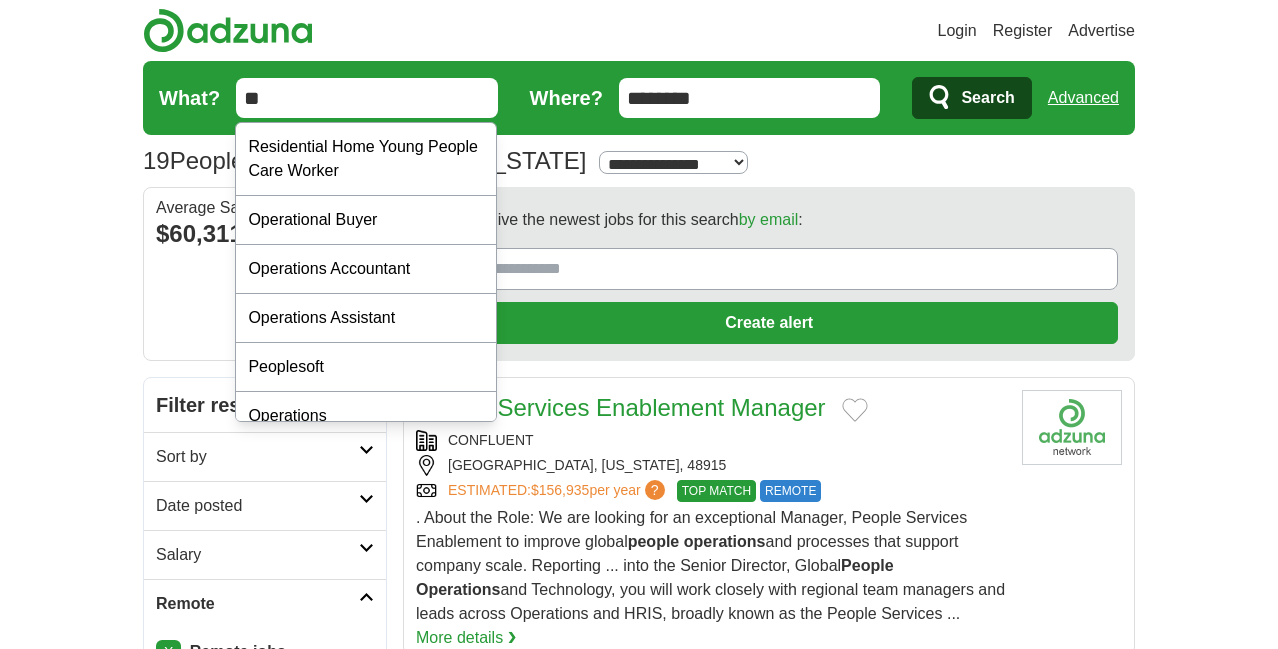 type on "*" 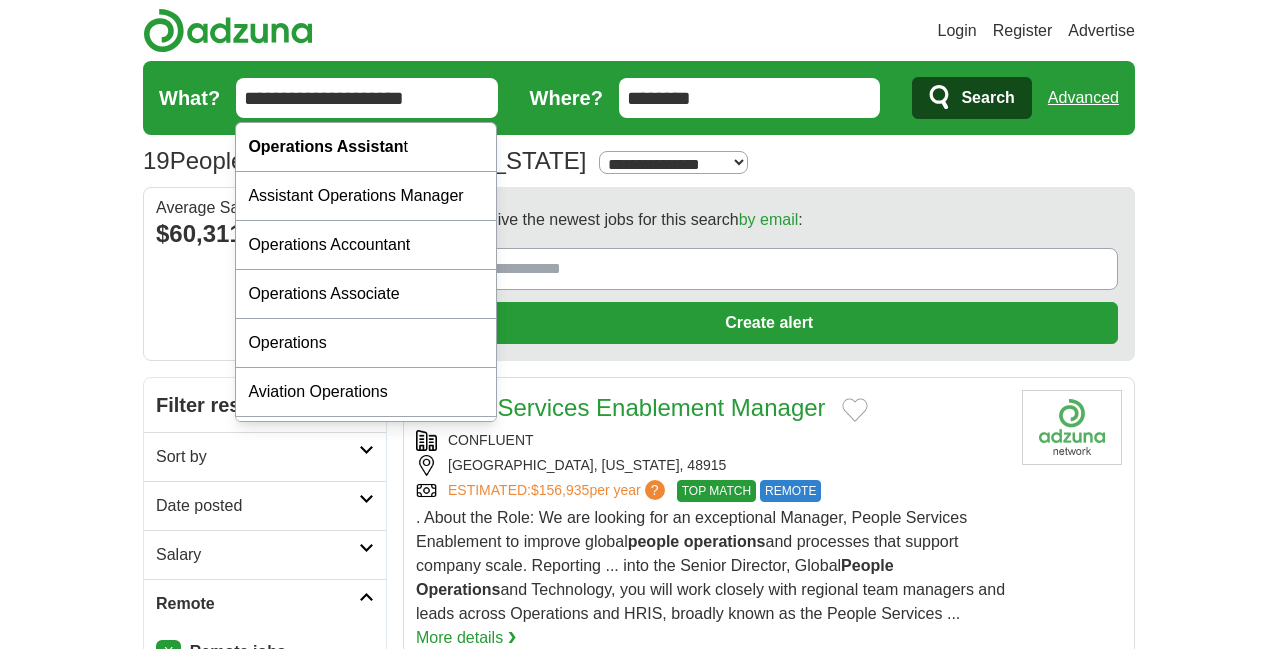 type on "**********" 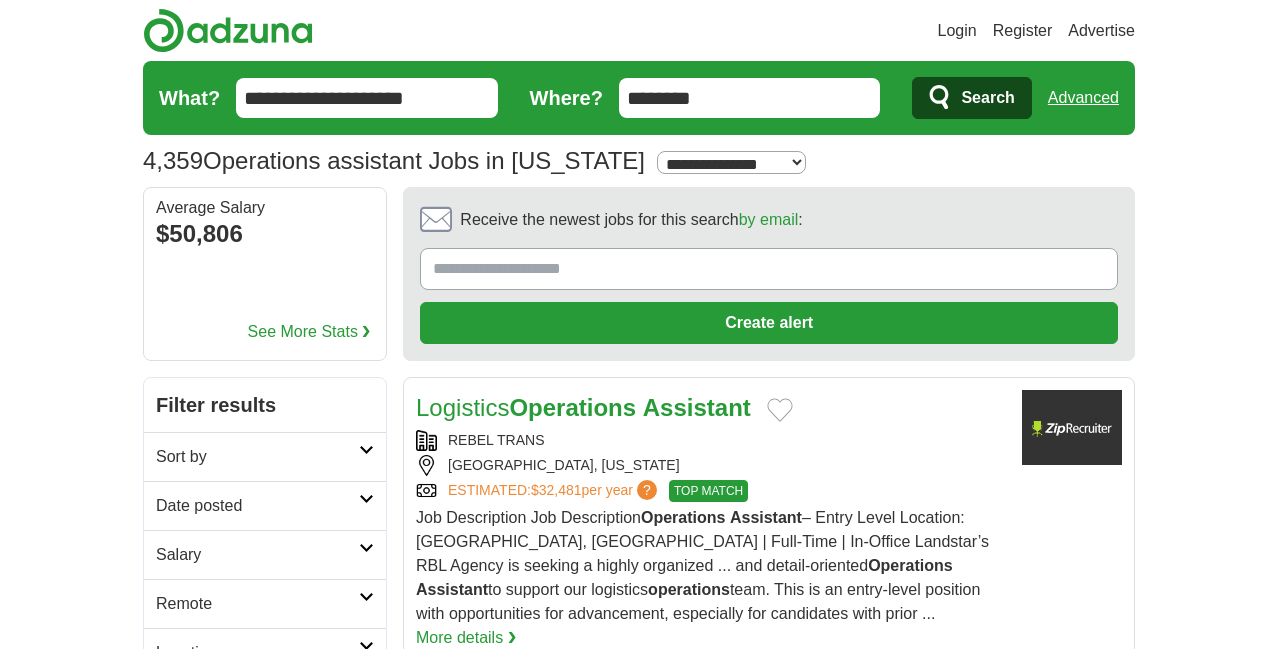 scroll, scrollTop: 0, scrollLeft: 0, axis: both 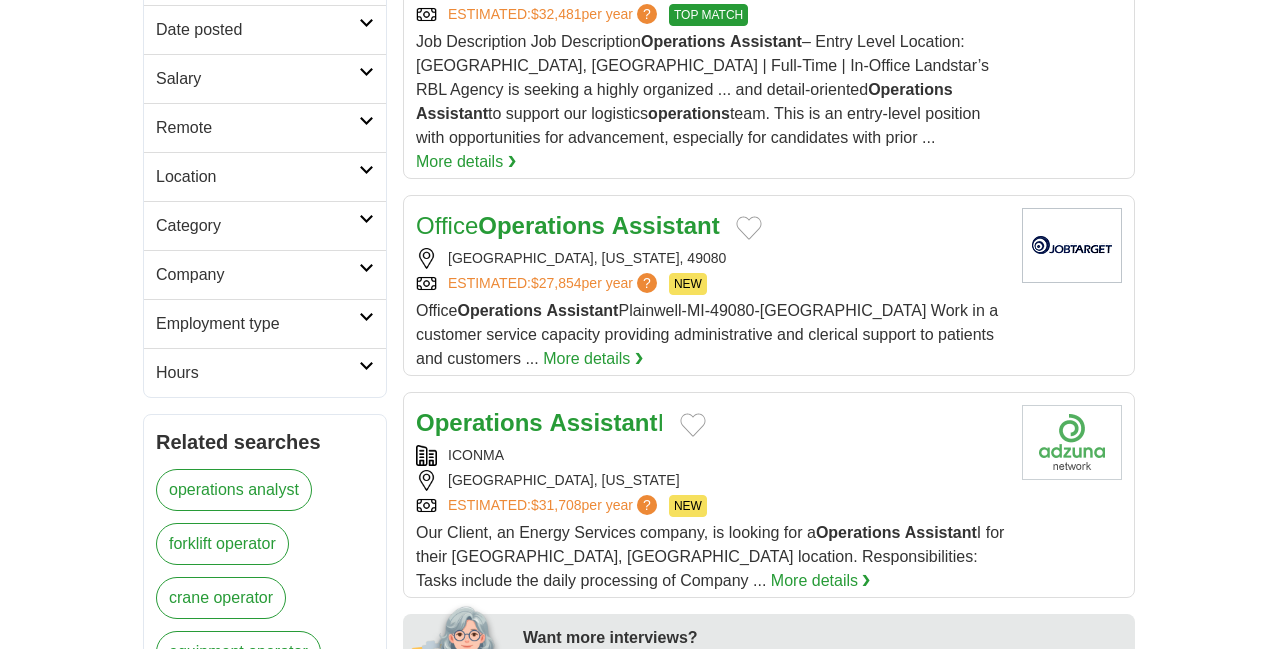 click on "Remote" at bounding box center [257, 128] 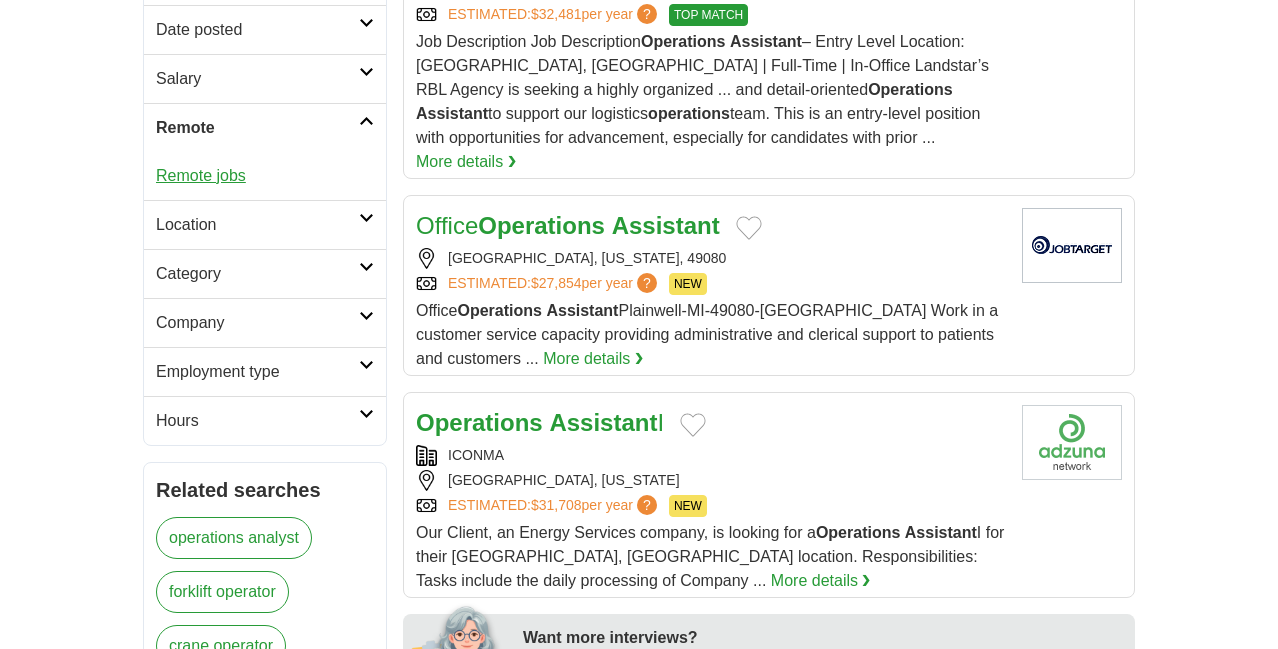 click on "Remote jobs" at bounding box center [201, 175] 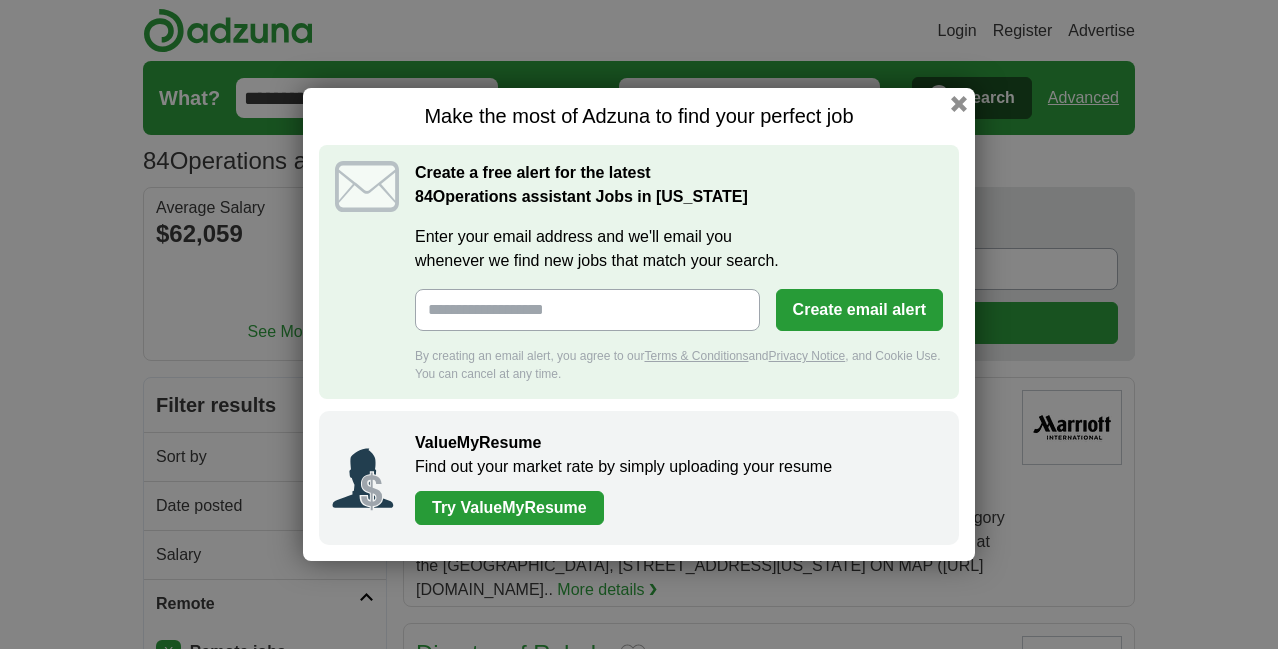 scroll, scrollTop: 0, scrollLeft: 0, axis: both 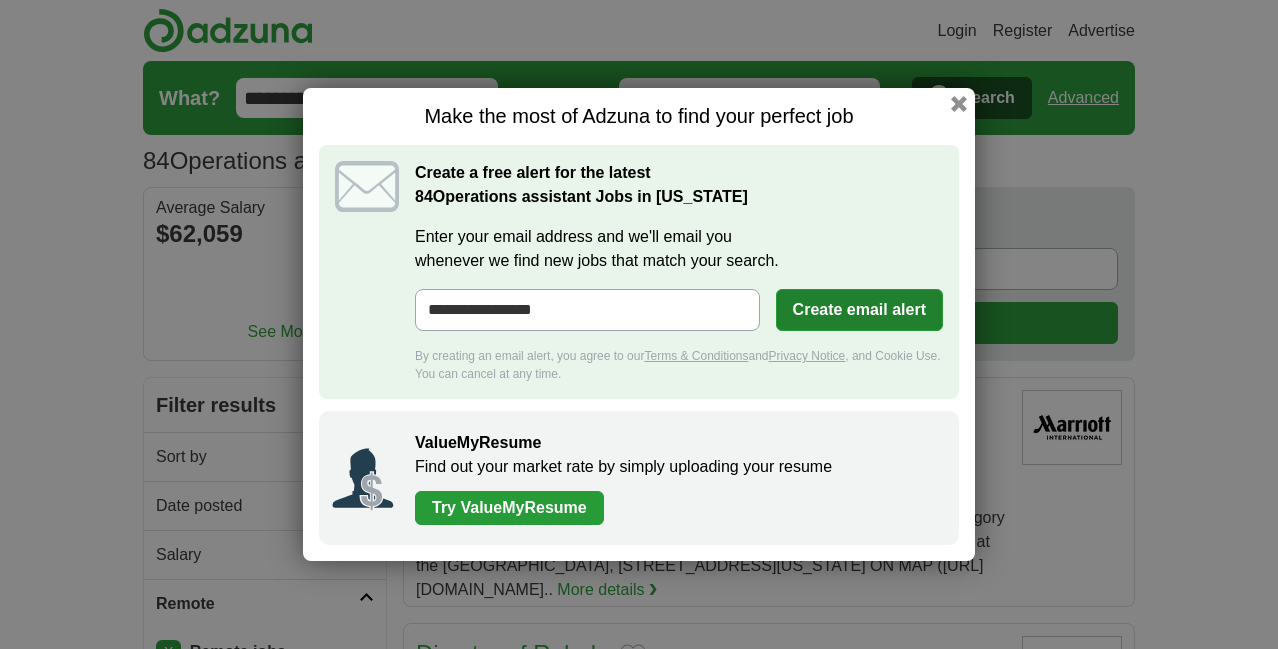 type on "**********" 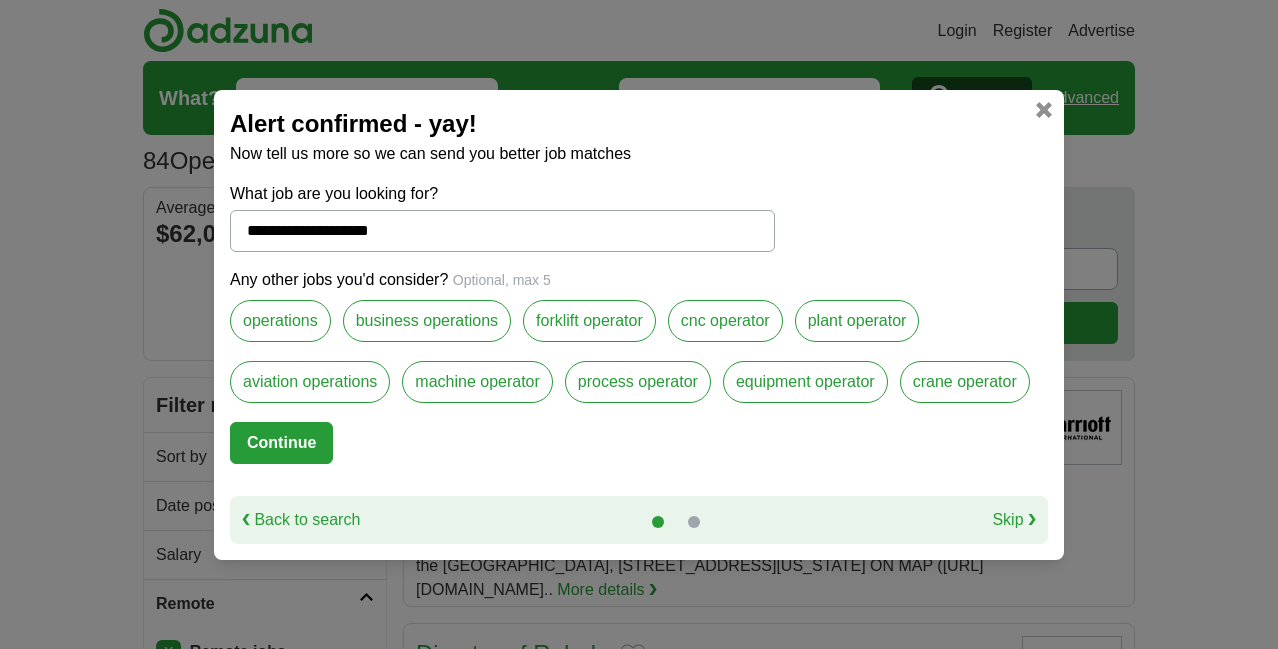 click on "business operations" at bounding box center [427, 321] 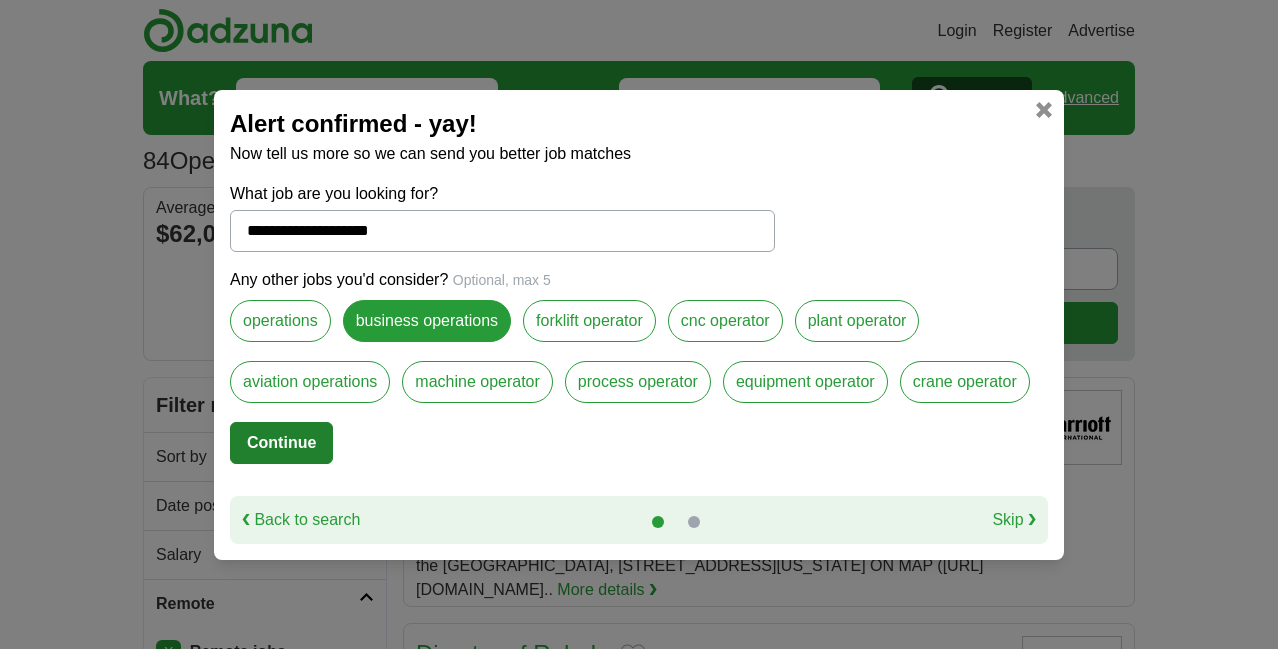 click on "Continue" at bounding box center (281, 443) 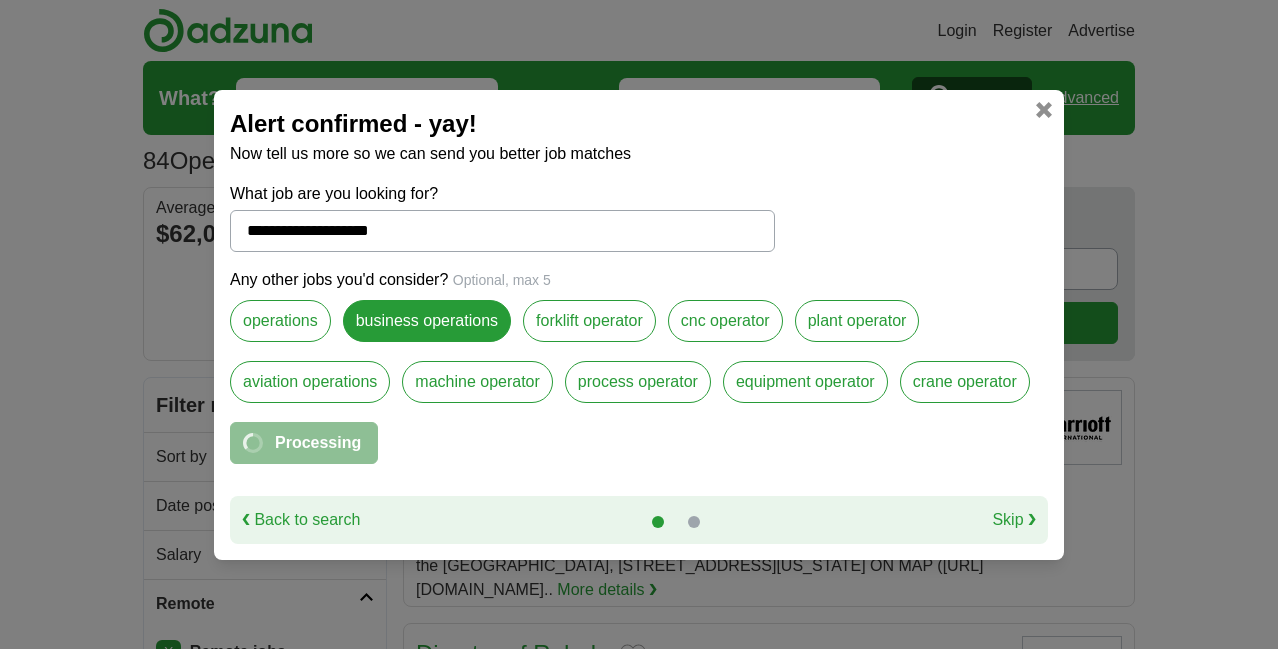 select on "*" 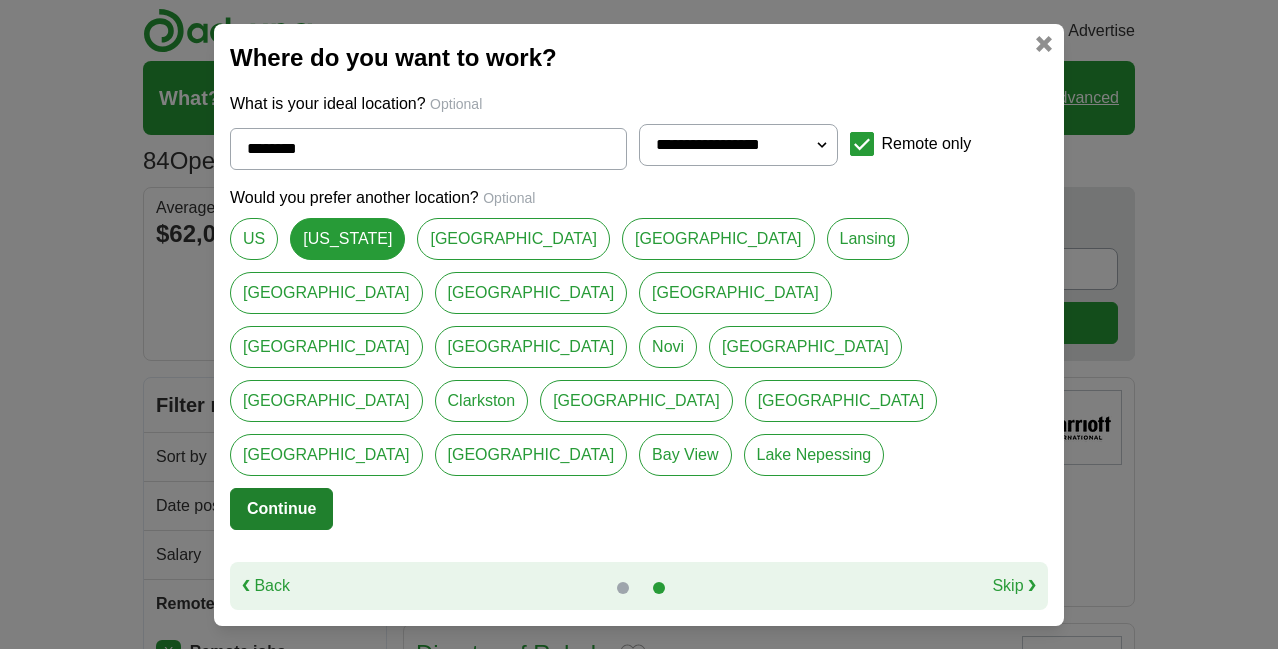 click on "Continue" at bounding box center [281, 509] 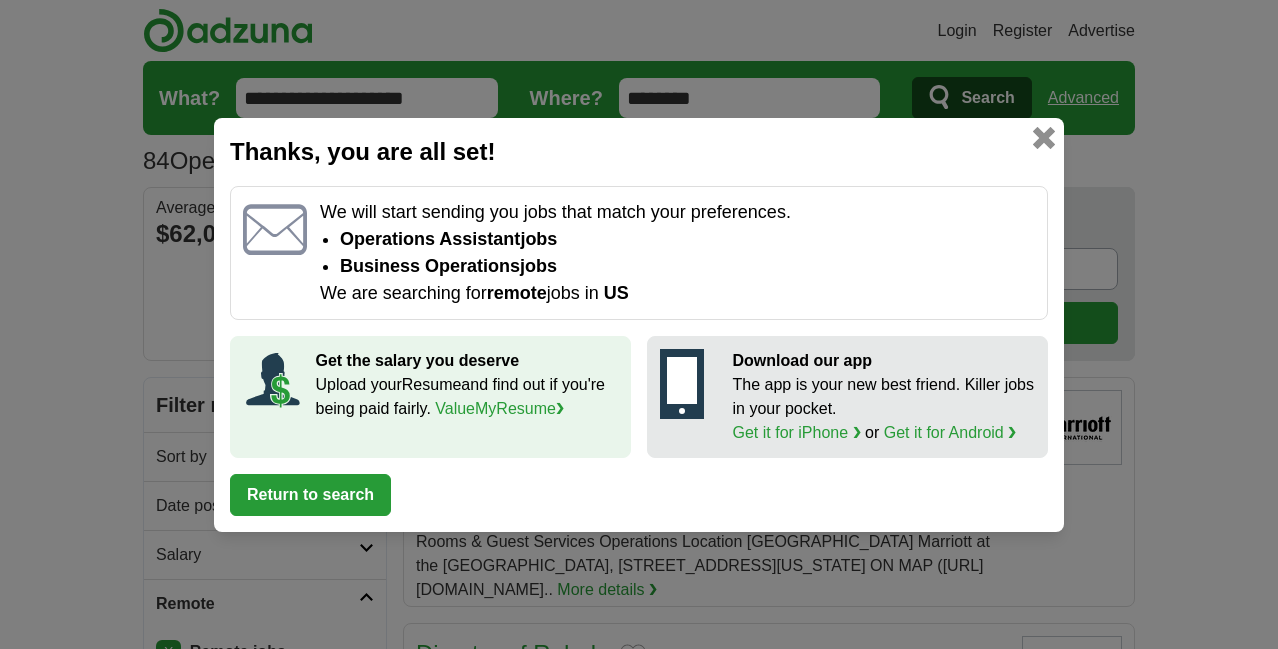 click at bounding box center (1044, 137) 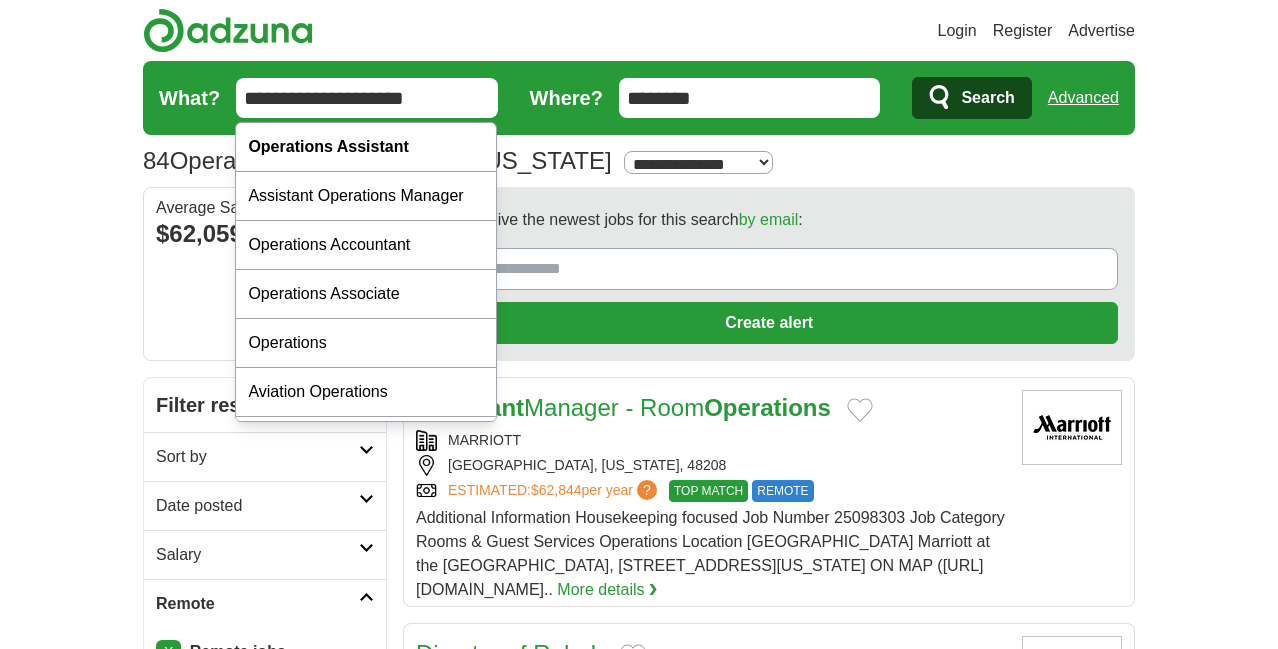 drag, startPoint x: 469, startPoint y: 94, endPoint x: 21, endPoint y: 122, distance: 448.87415 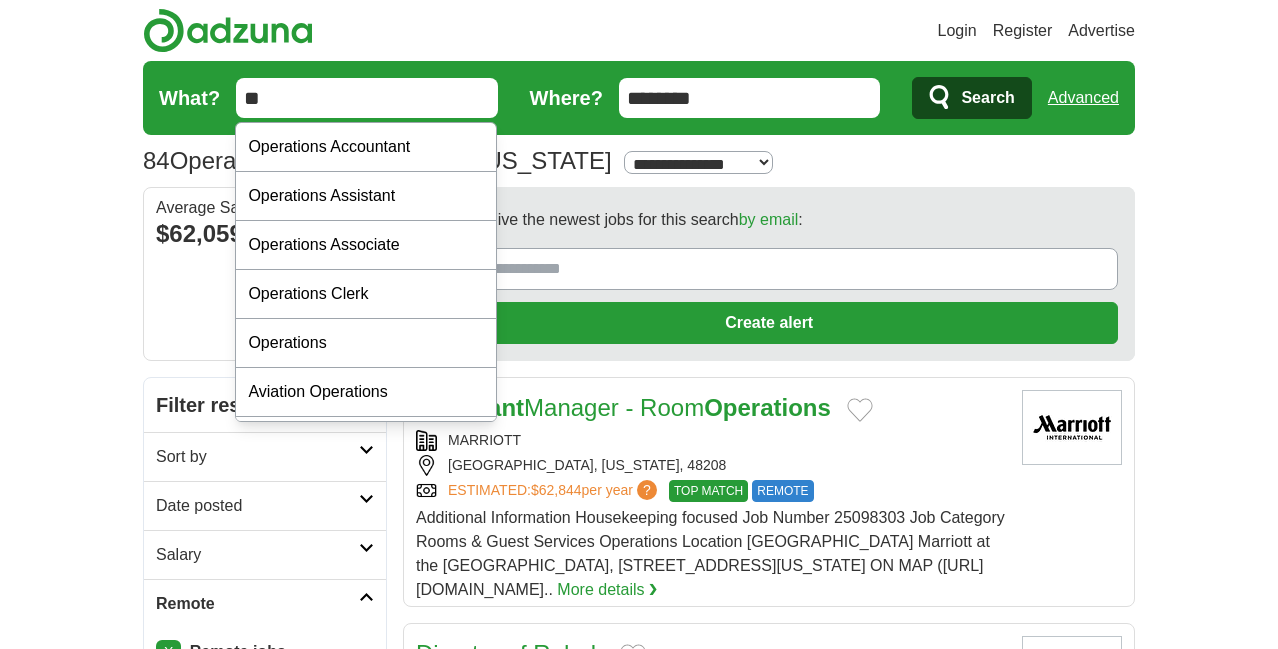 type on "*" 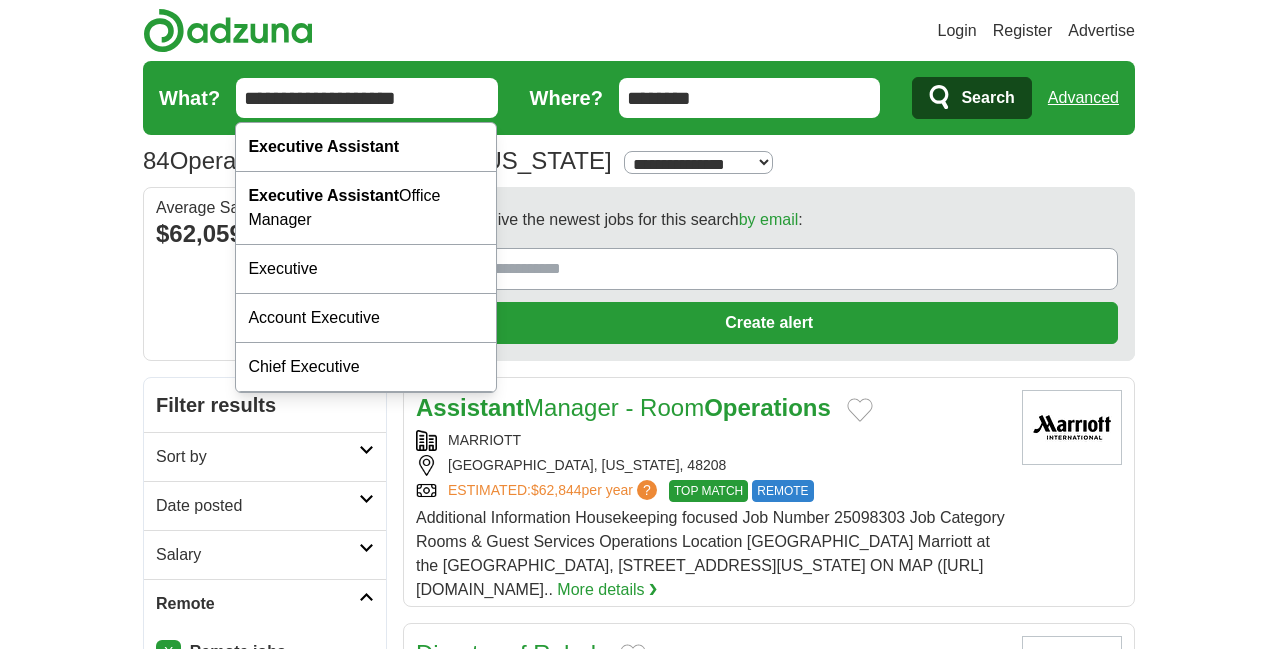 type on "**********" 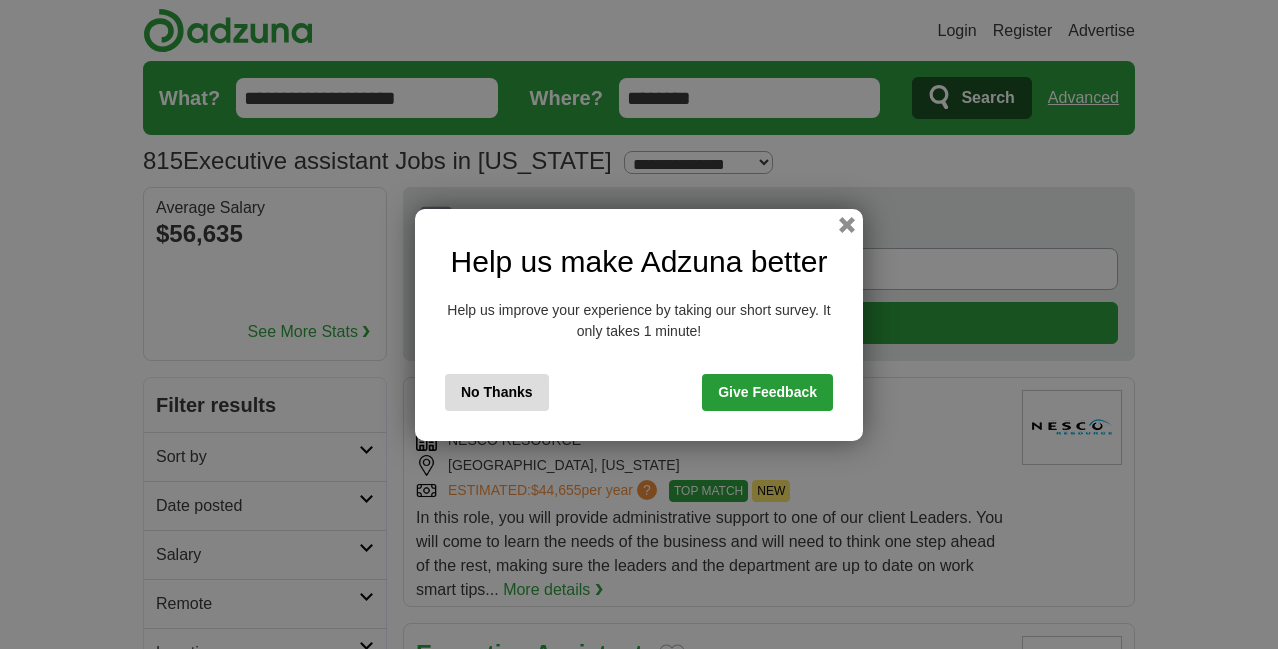 scroll, scrollTop: 0, scrollLeft: 0, axis: both 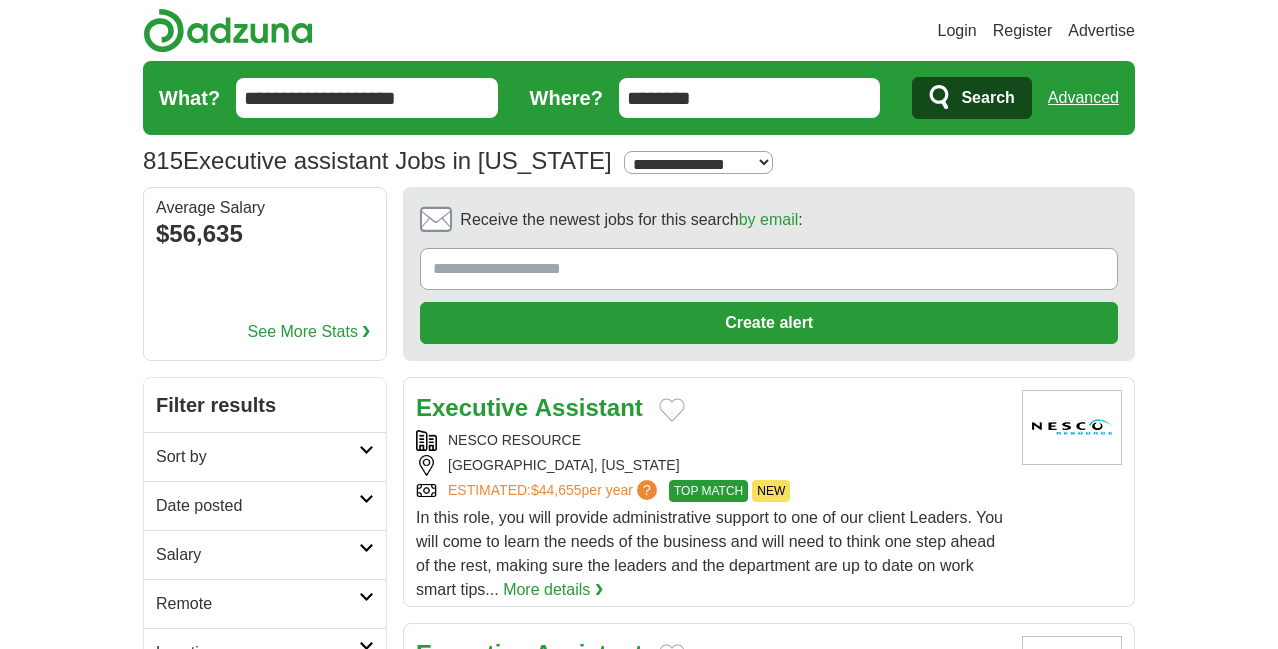 click on "Remote" at bounding box center (257, 604) 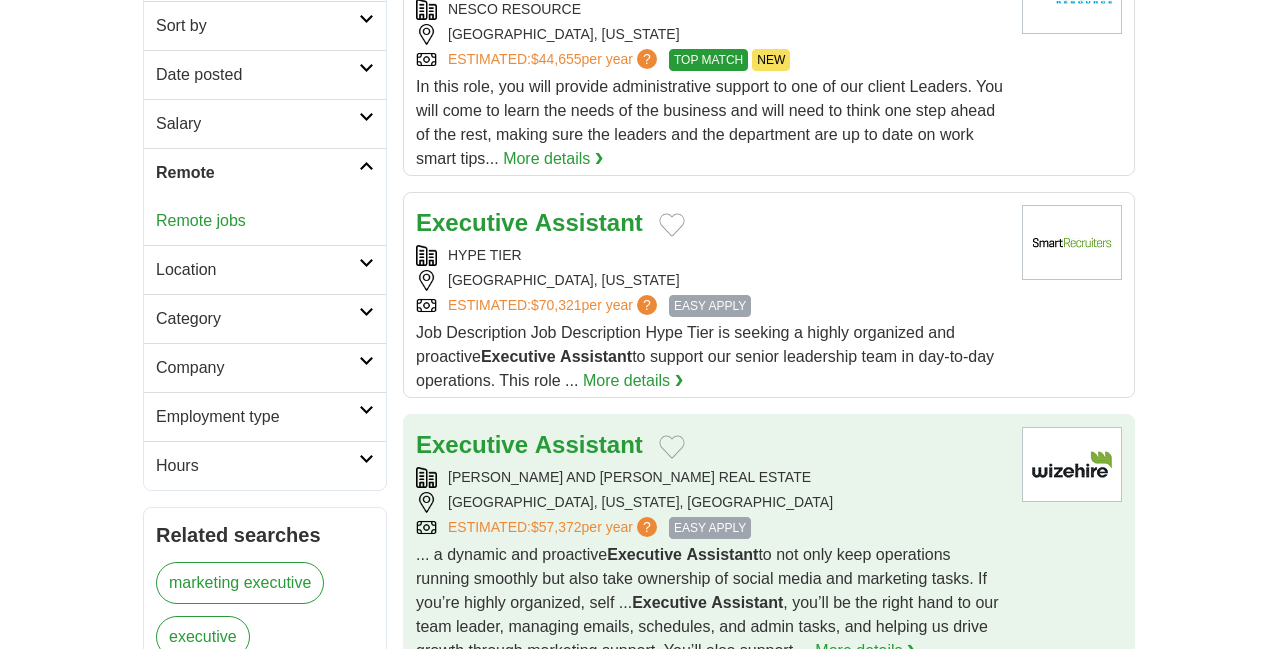 scroll, scrollTop: 445, scrollLeft: 0, axis: vertical 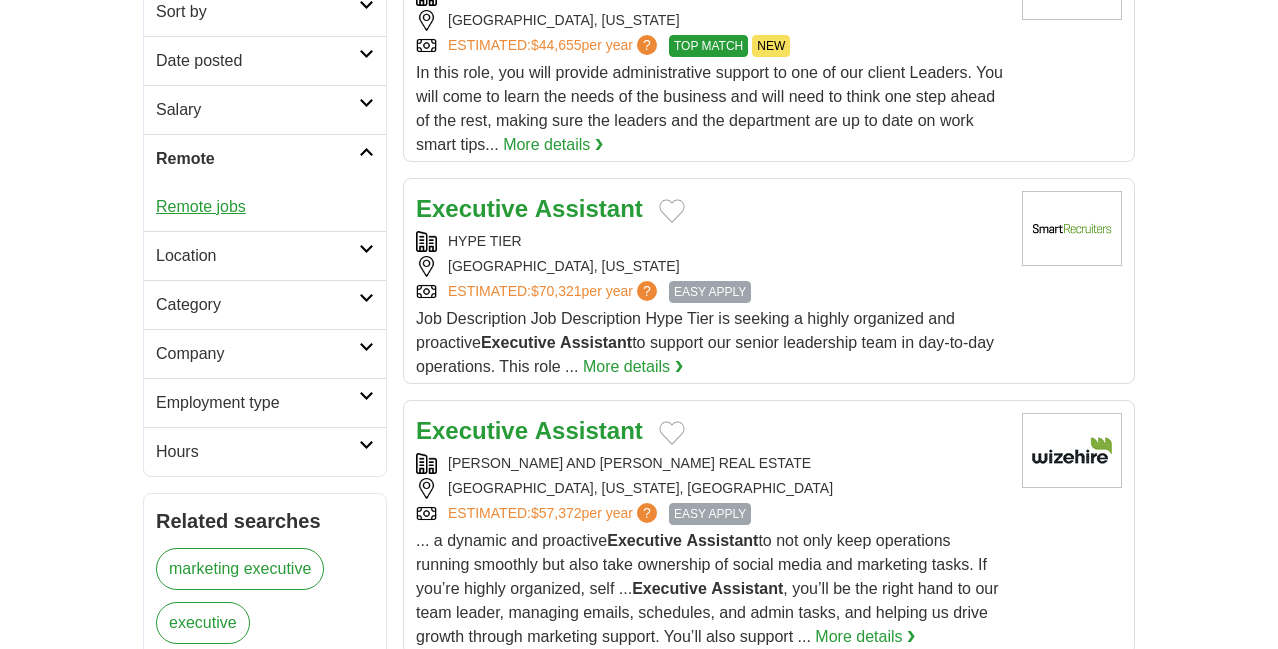 click on "Remote jobs" at bounding box center [201, 206] 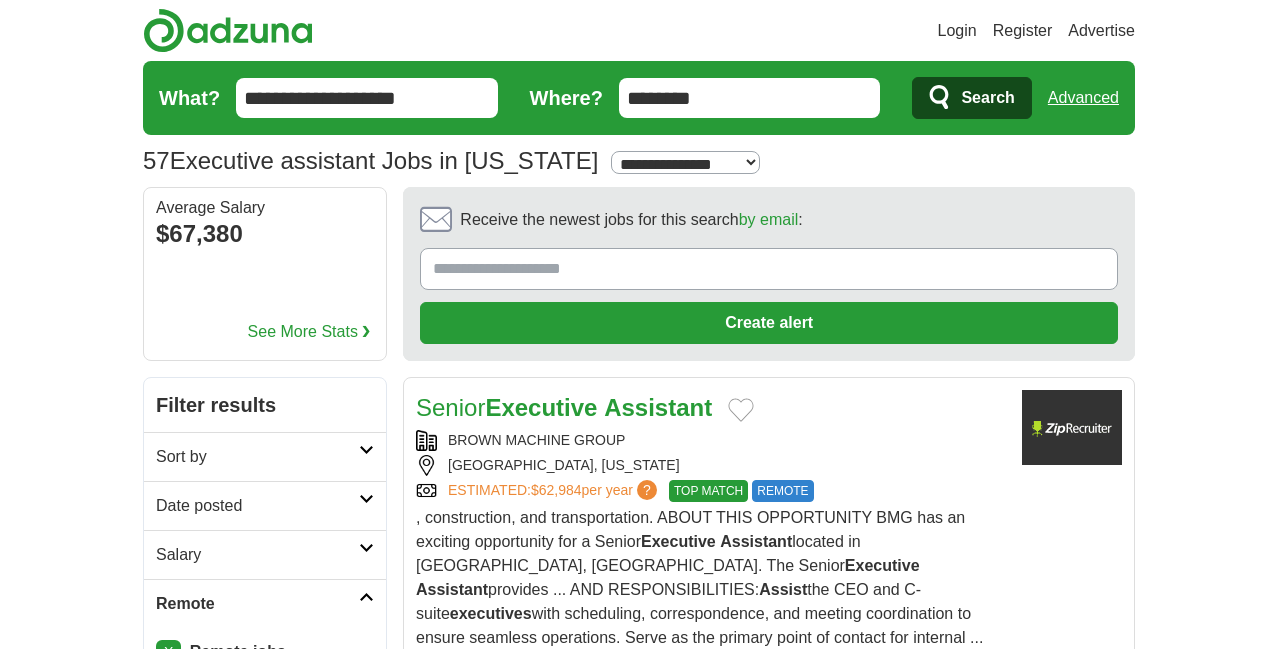 scroll, scrollTop: 0, scrollLeft: 0, axis: both 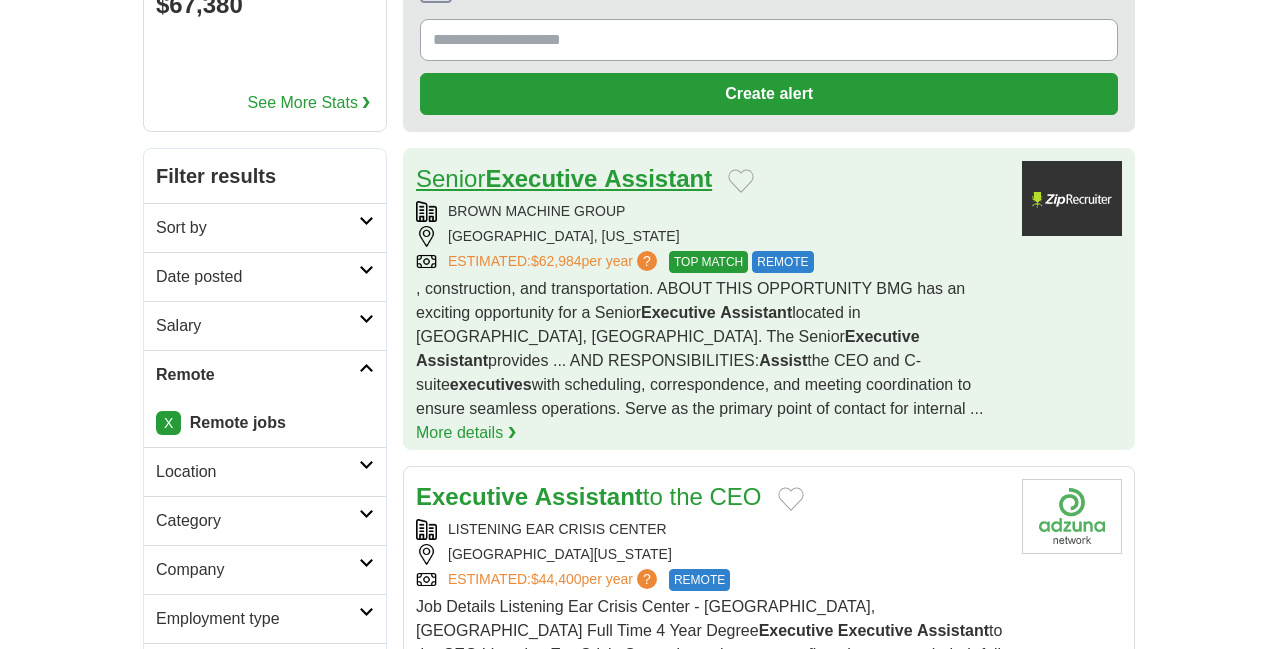 click on "Executive" at bounding box center (541, 178) 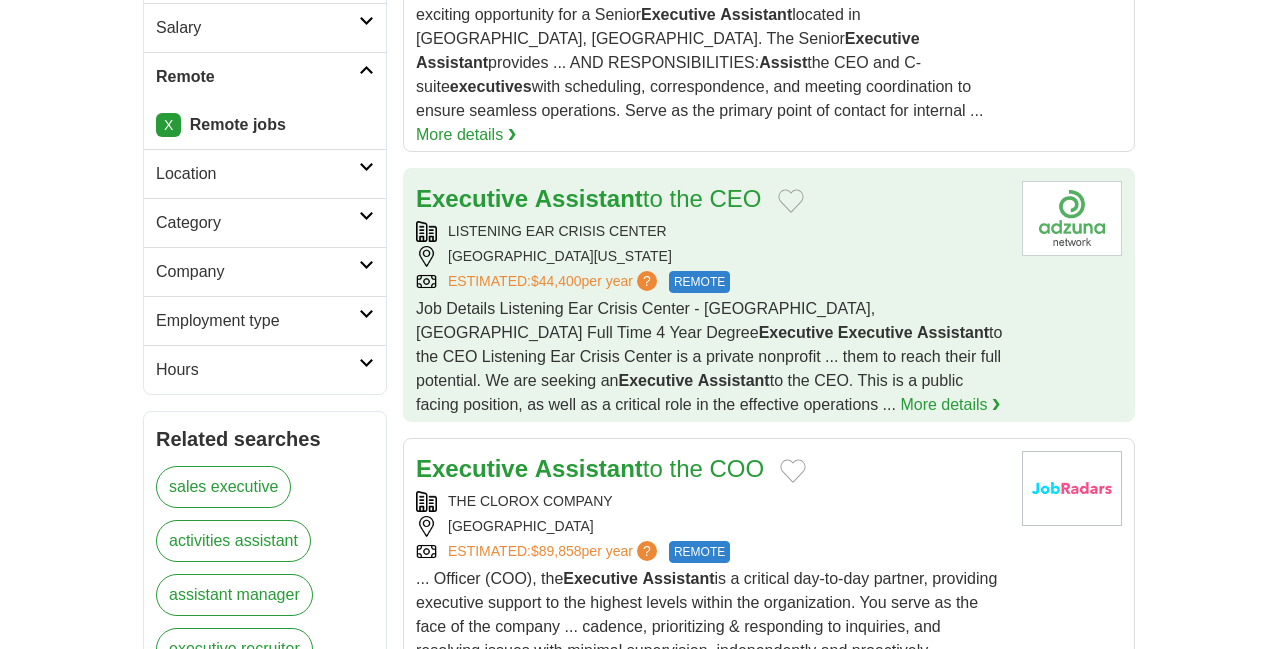 scroll, scrollTop: 530, scrollLeft: 0, axis: vertical 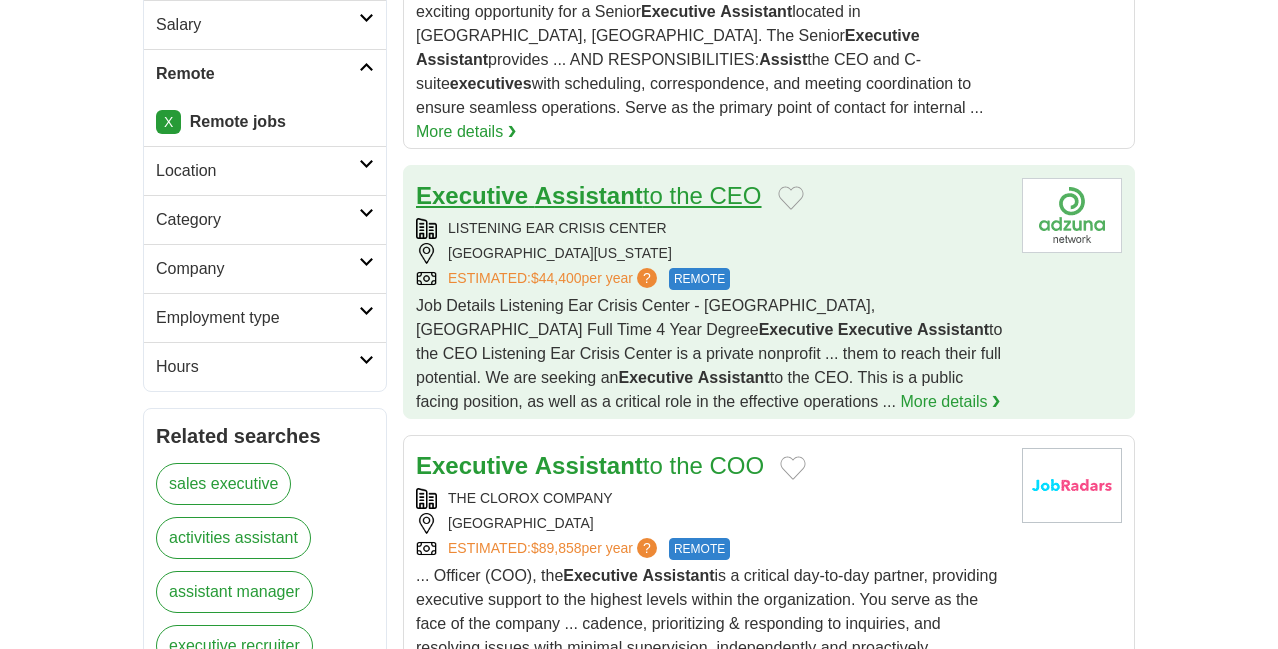 click on "Assistant" at bounding box center [589, 195] 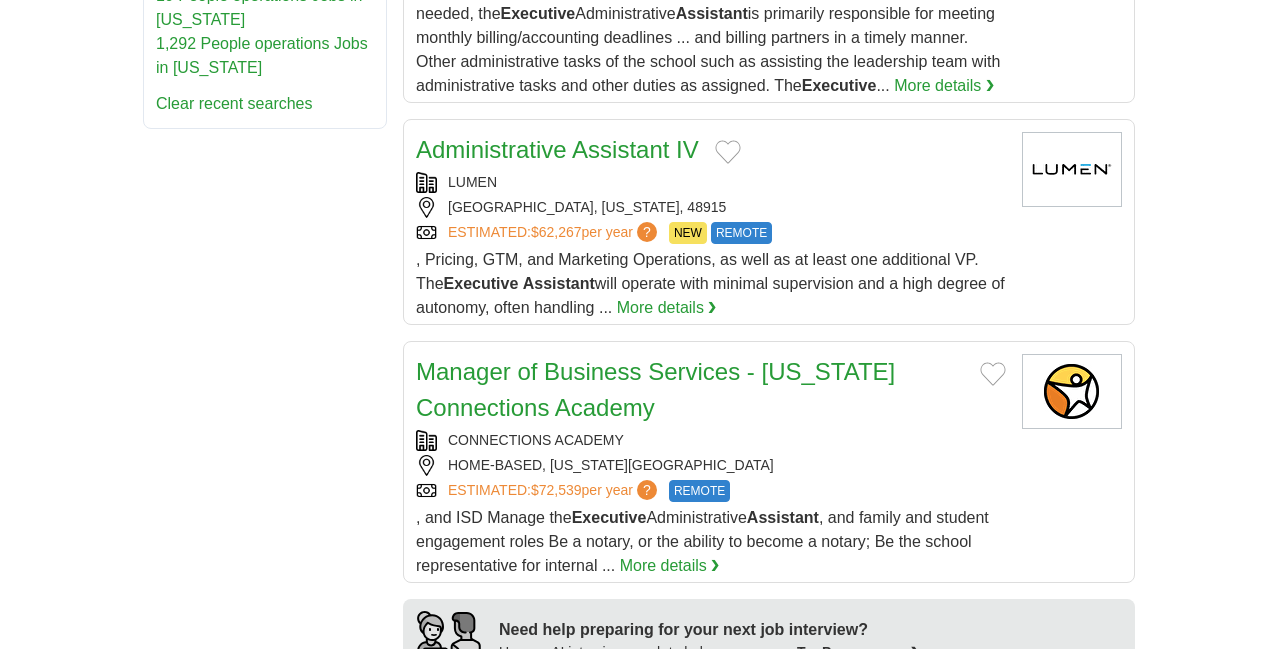 scroll, scrollTop: 1504, scrollLeft: 0, axis: vertical 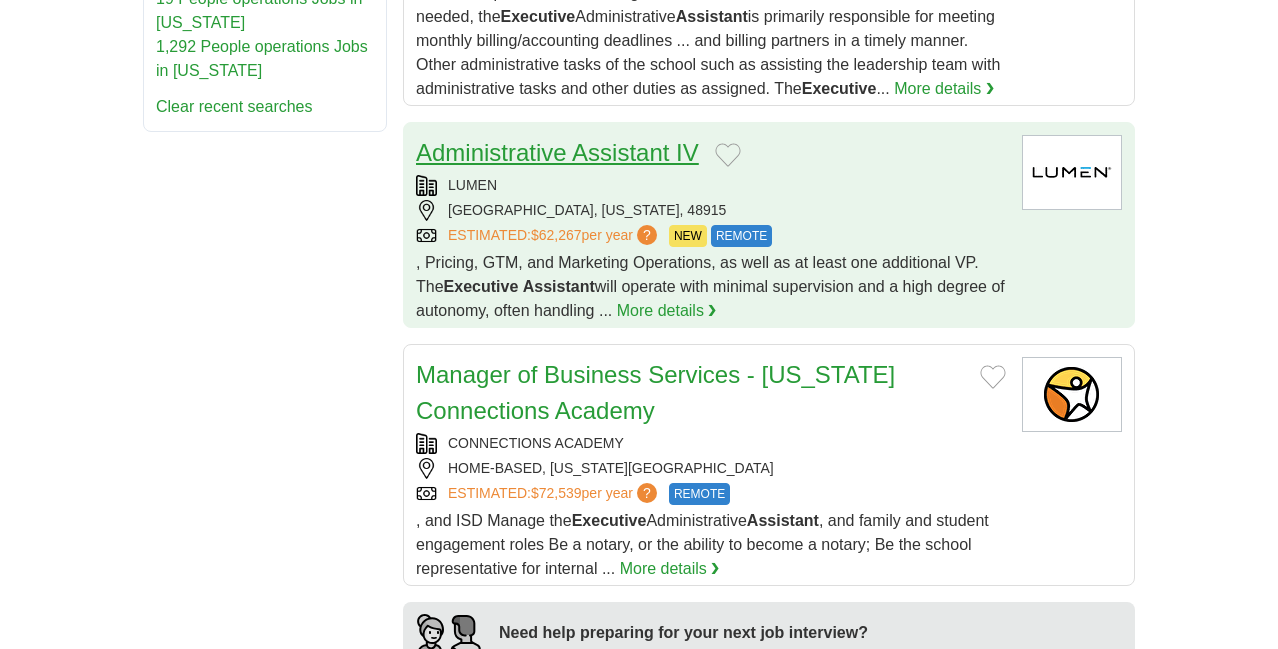 click on "Administrative Assistant IV" at bounding box center (557, 152) 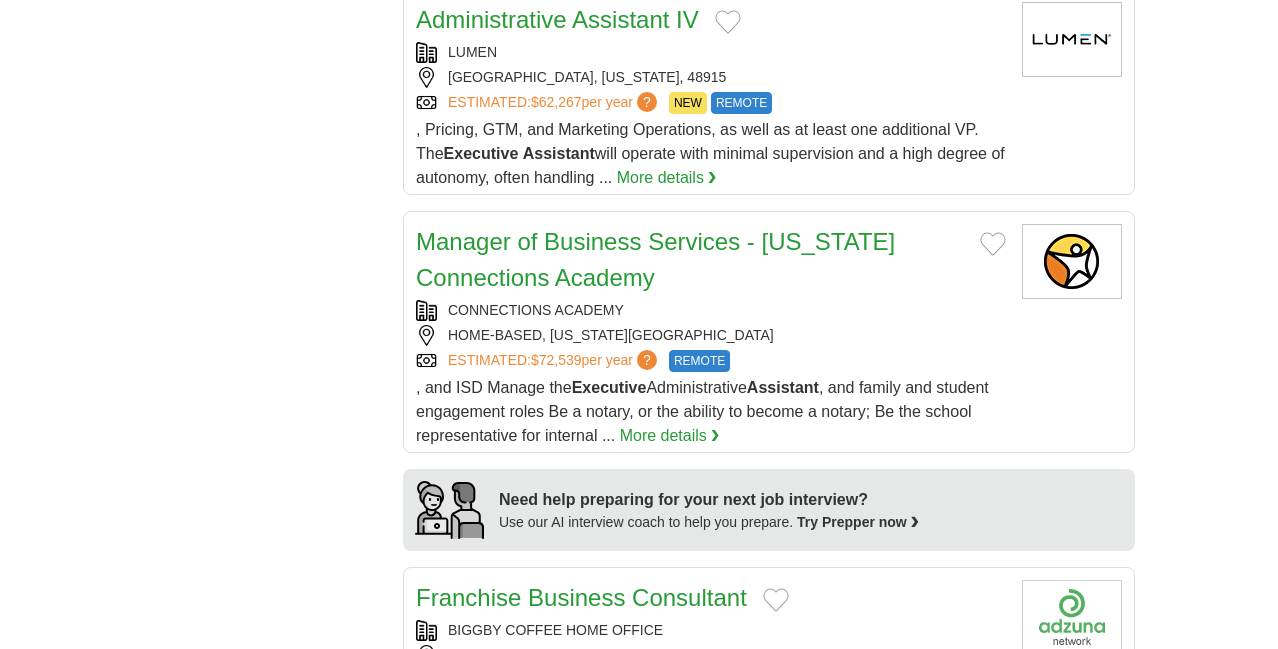 scroll, scrollTop: 1641, scrollLeft: 0, axis: vertical 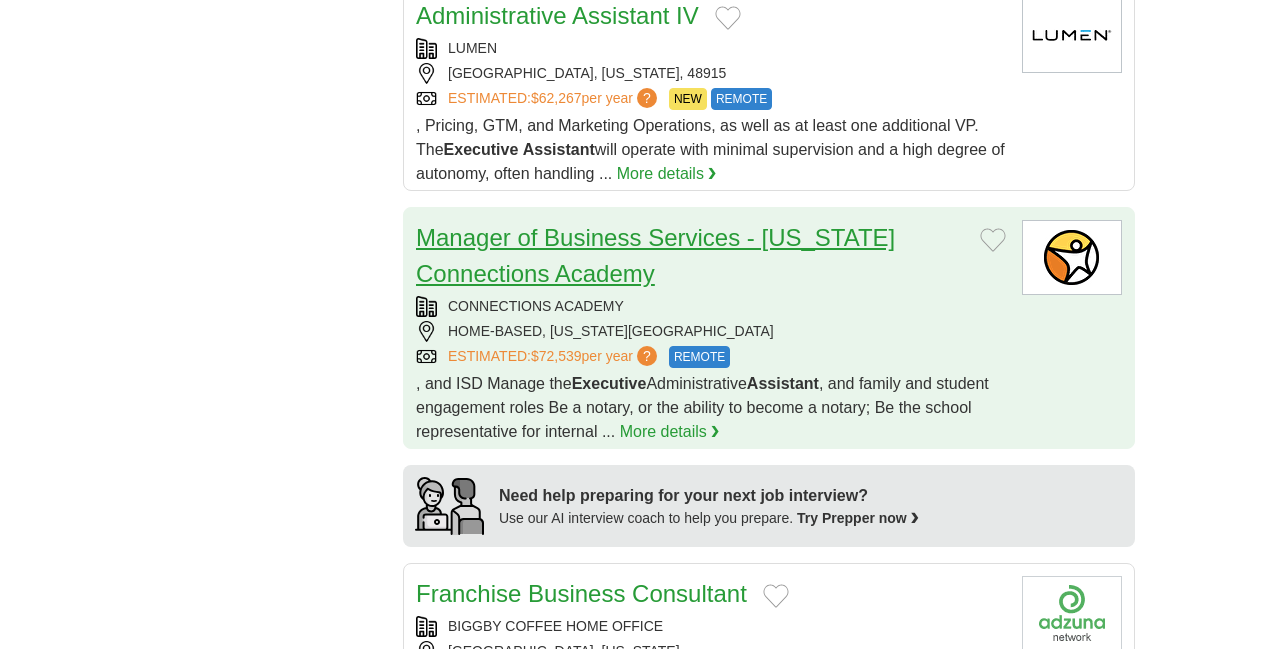 click on "Manager of Business Services - [US_STATE] Connections Academy" at bounding box center (655, 255) 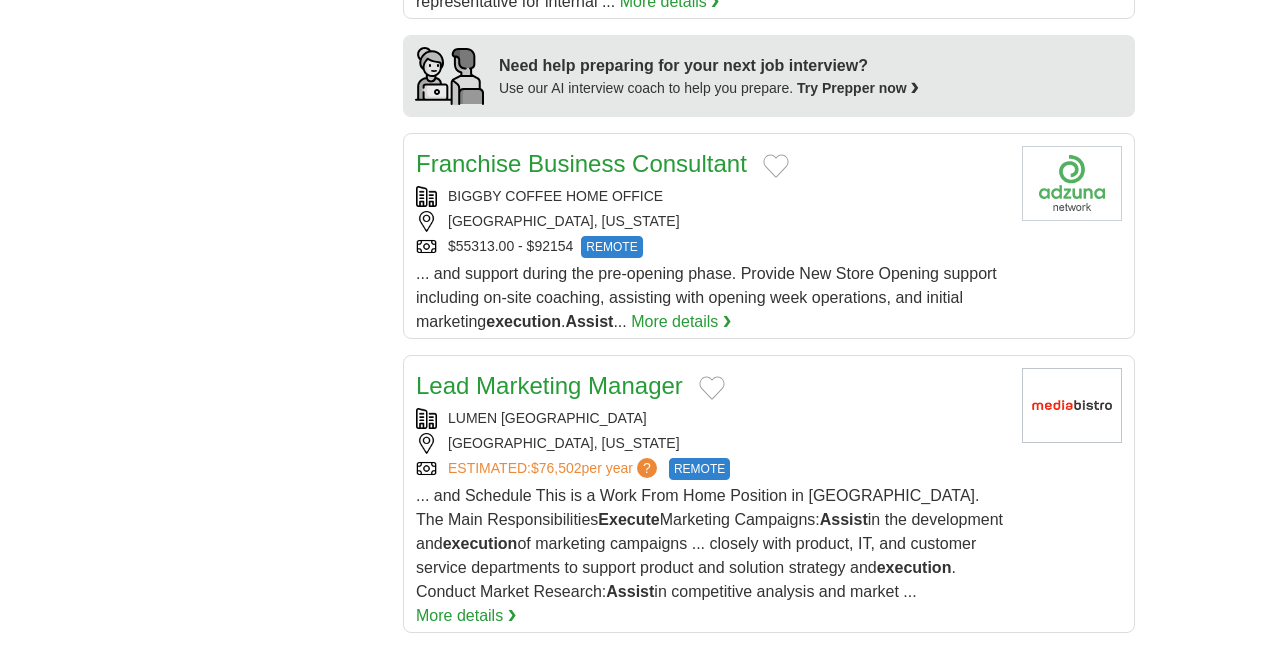 scroll, scrollTop: 2081, scrollLeft: 0, axis: vertical 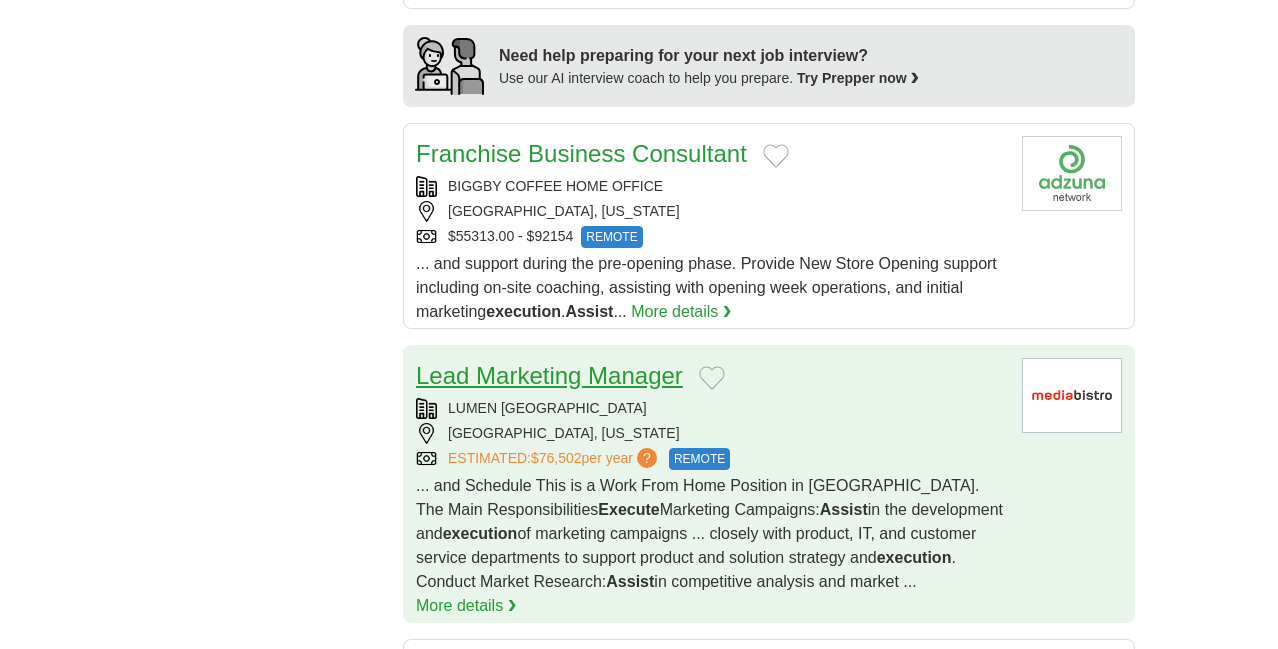 click on "Lead Marketing Manager" at bounding box center (549, 375) 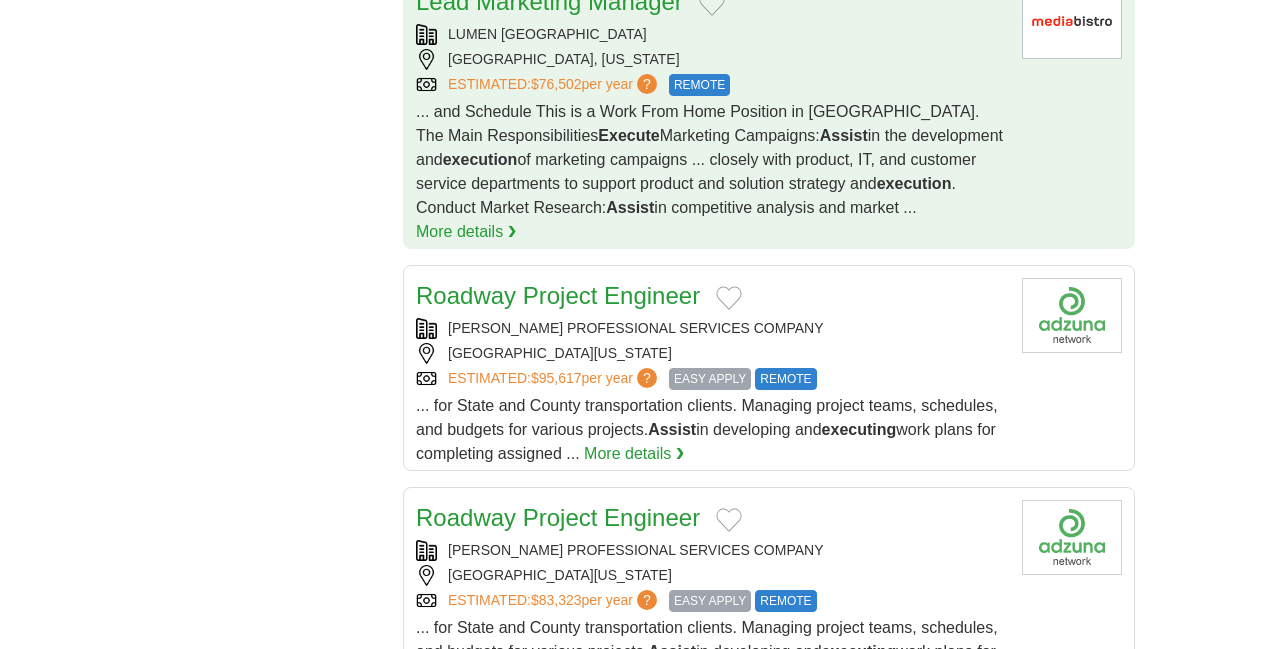 scroll, scrollTop: 2472, scrollLeft: 0, axis: vertical 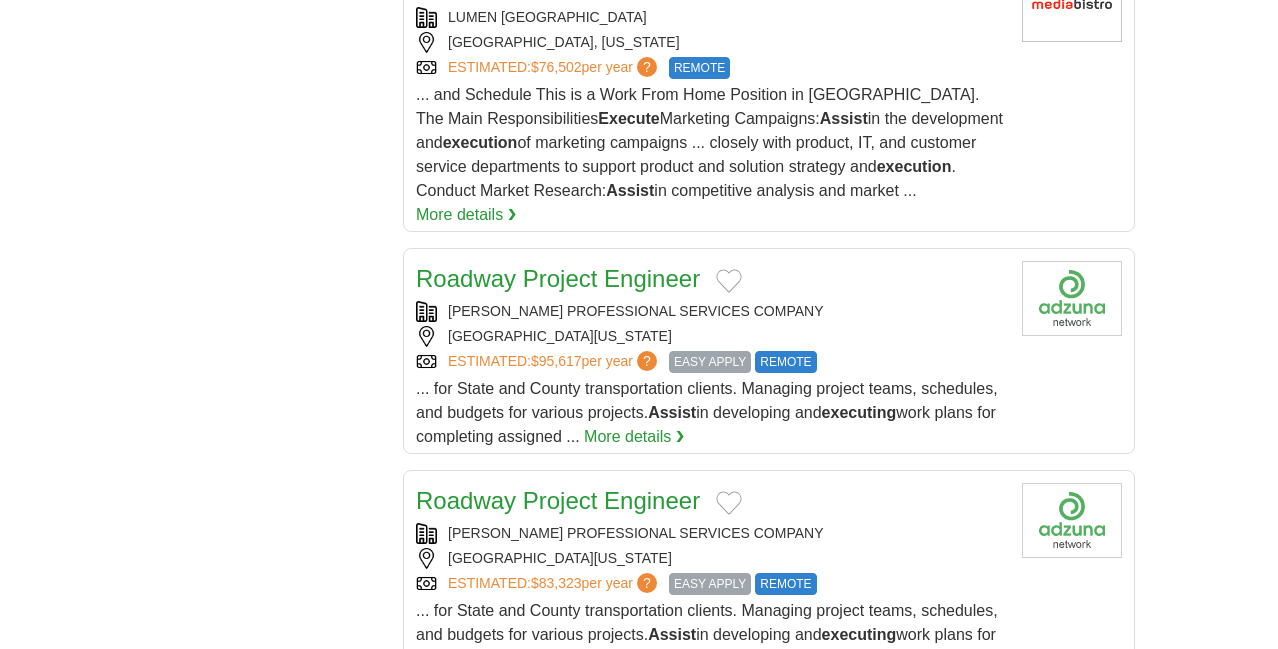 click on "Login
Register
Advertise
57
Executive assistant Jobs in [US_STATE]
[GEOGRAPHIC_DATA]
[GEOGRAPHIC_DATA]
Select a salary range
Salary from
from $10,000
from $20,000
from $40,000
from $60,000
from $80,000
from $100,000
per year" at bounding box center [639, 115] 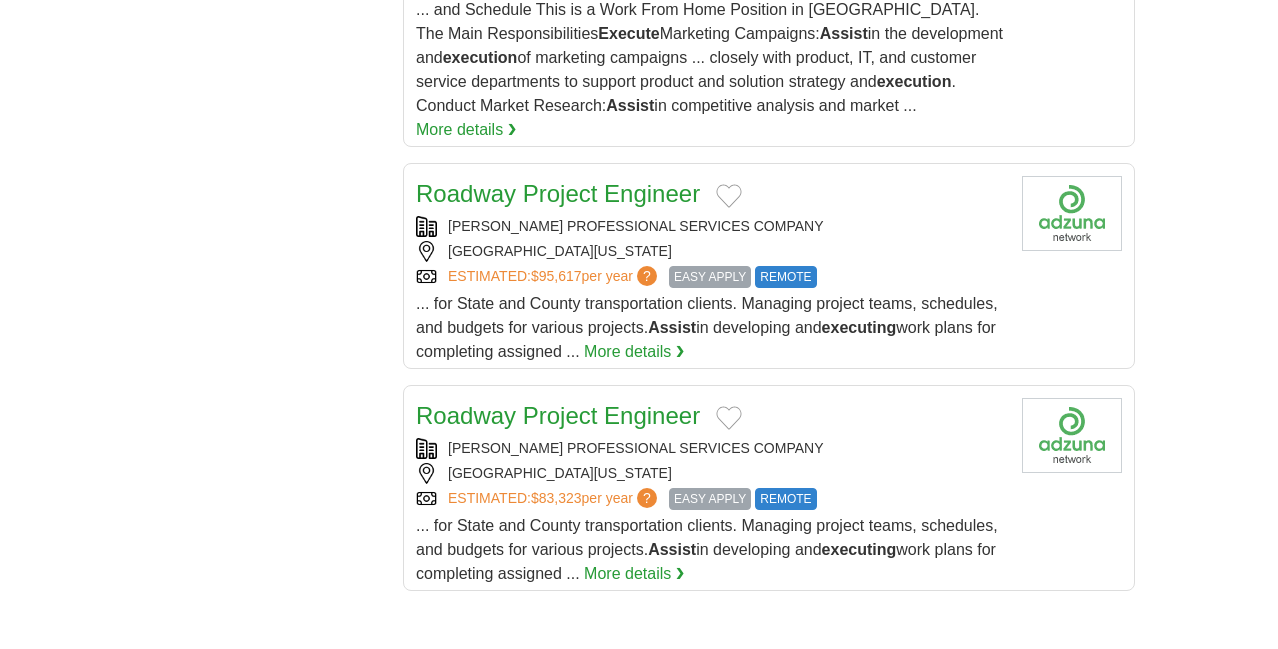 scroll, scrollTop: 2557, scrollLeft: 0, axis: vertical 